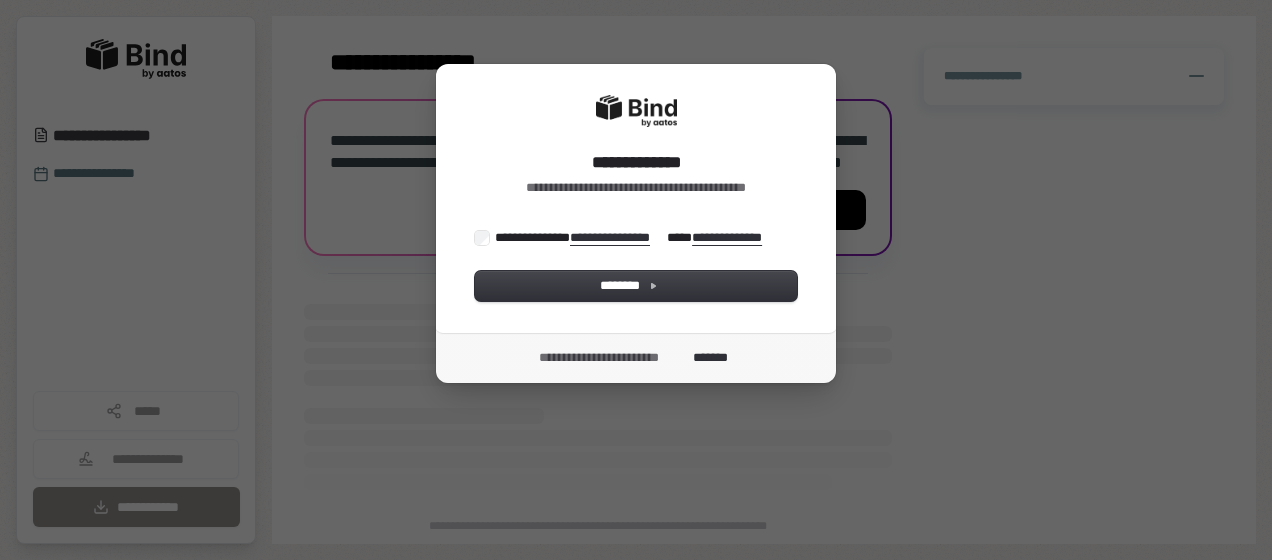 scroll, scrollTop: 0, scrollLeft: 0, axis: both 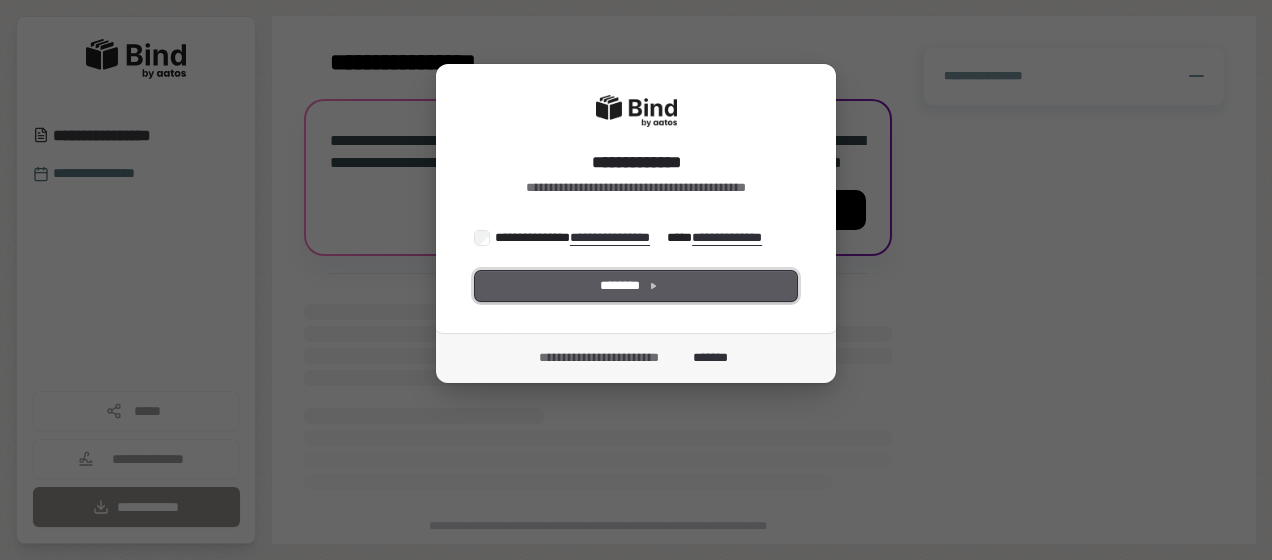 click on "********" at bounding box center [636, 286] 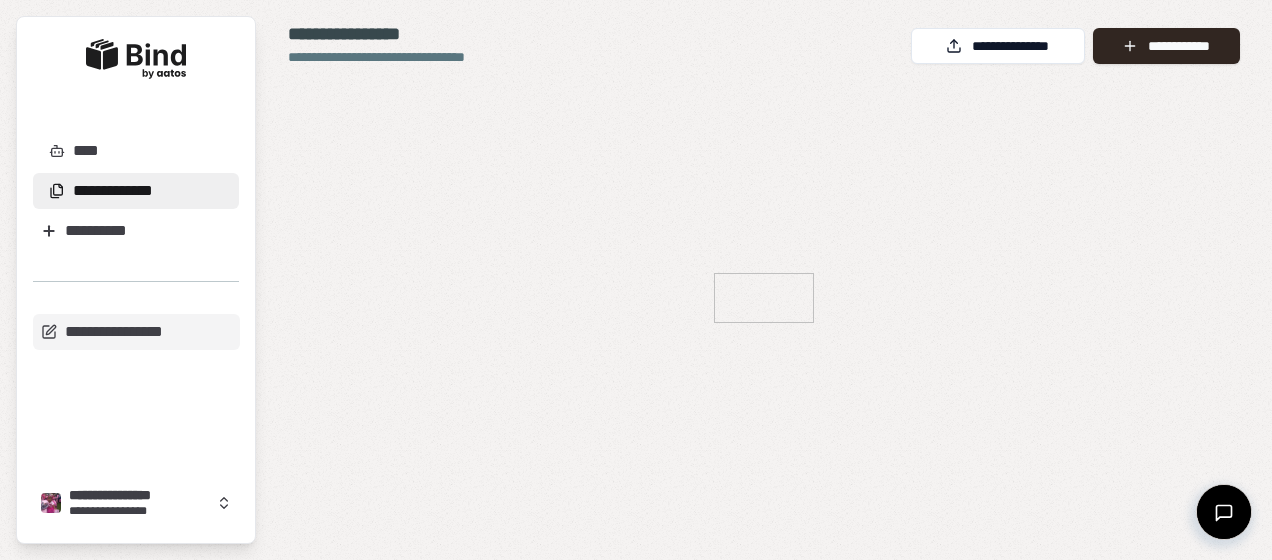 scroll, scrollTop: 0, scrollLeft: 0, axis: both 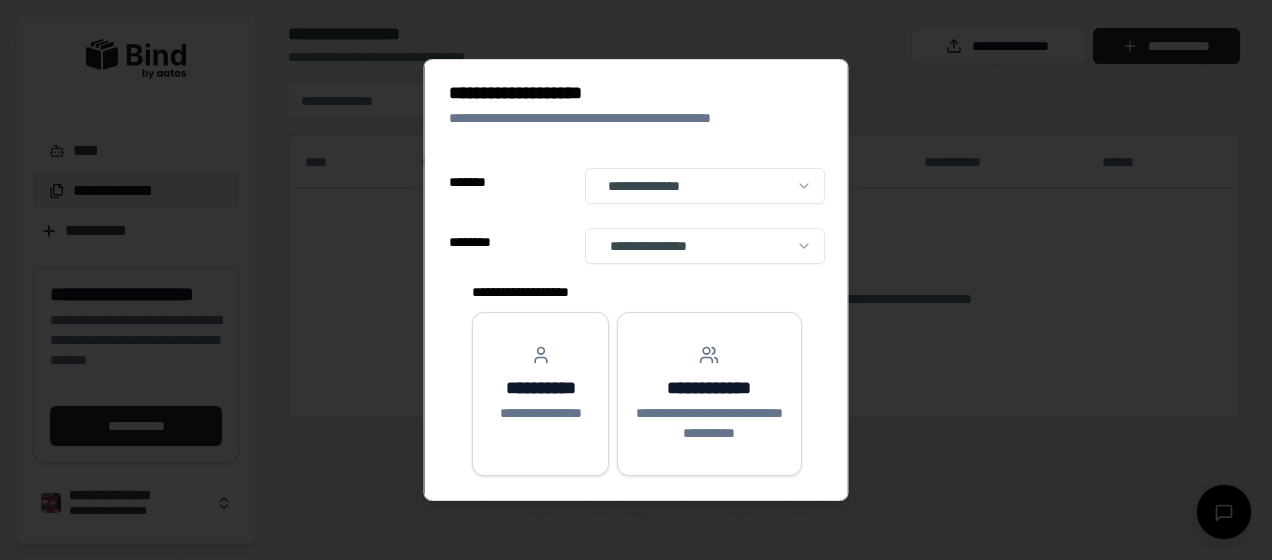 select on "**" 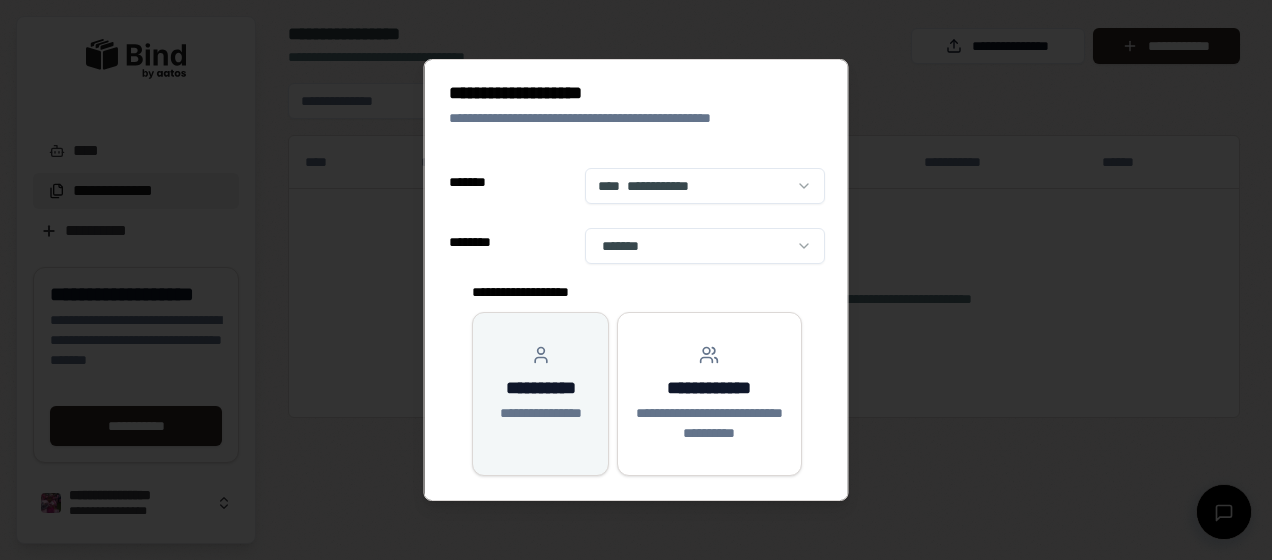 click on "**********" at bounding box center [540, 388] 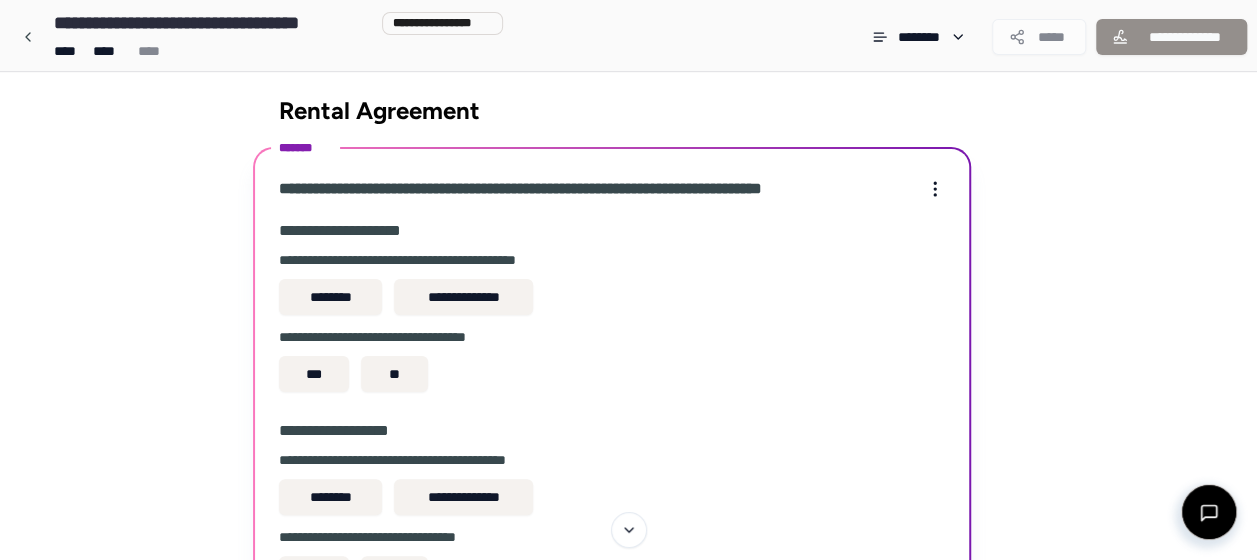scroll, scrollTop: 8, scrollLeft: 0, axis: vertical 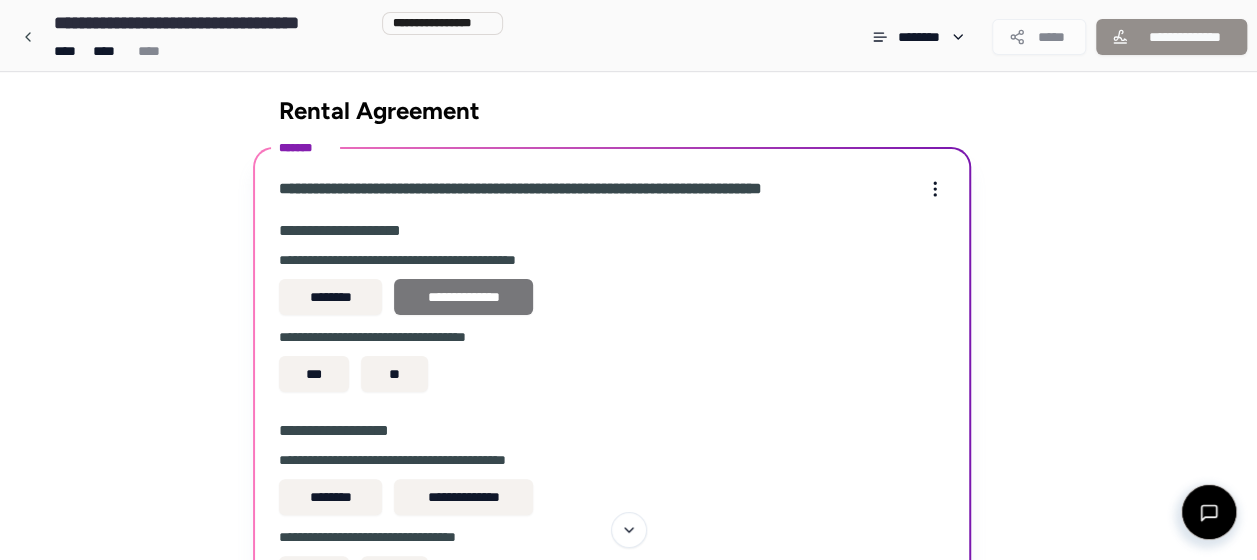 click on "**********" at bounding box center (463, 297) 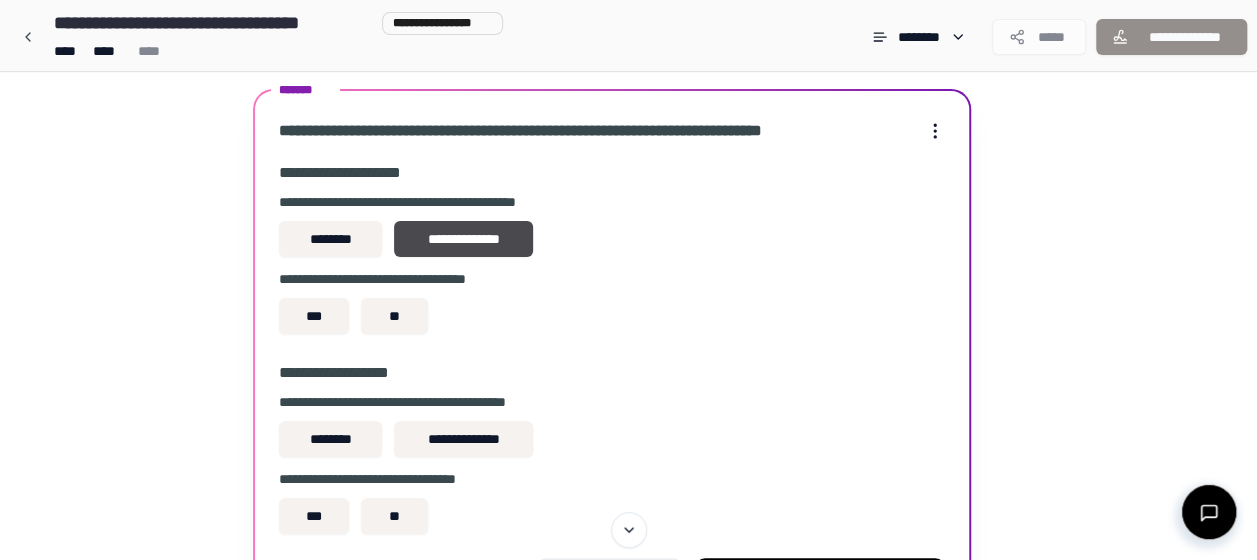 scroll, scrollTop: 108, scrollLeft: 0, axis: vertical 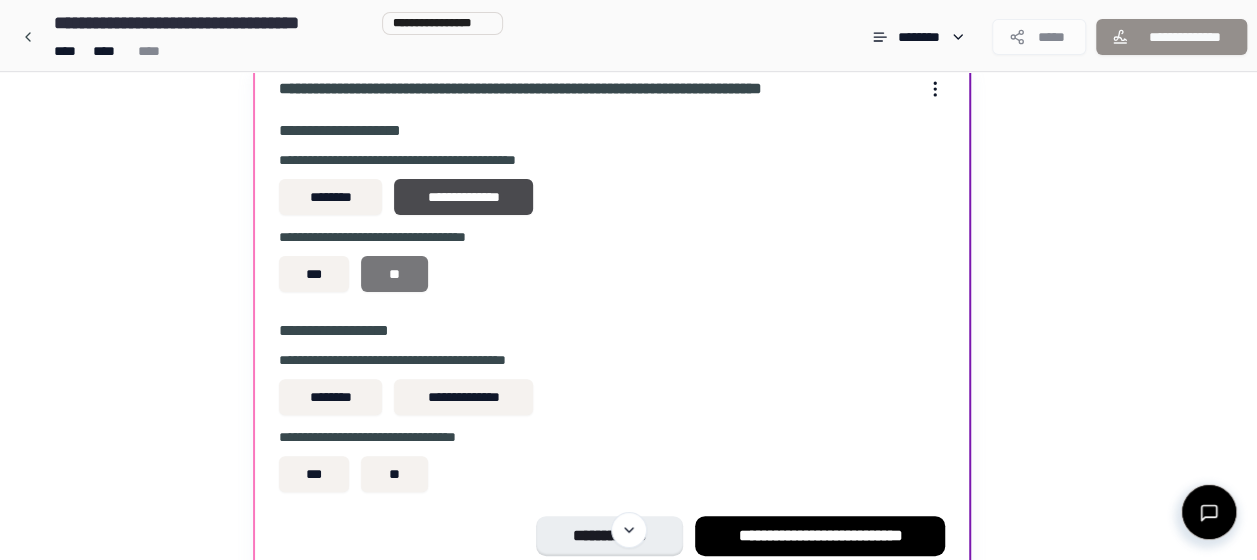 click on "**" at bounding box center [394, 274] 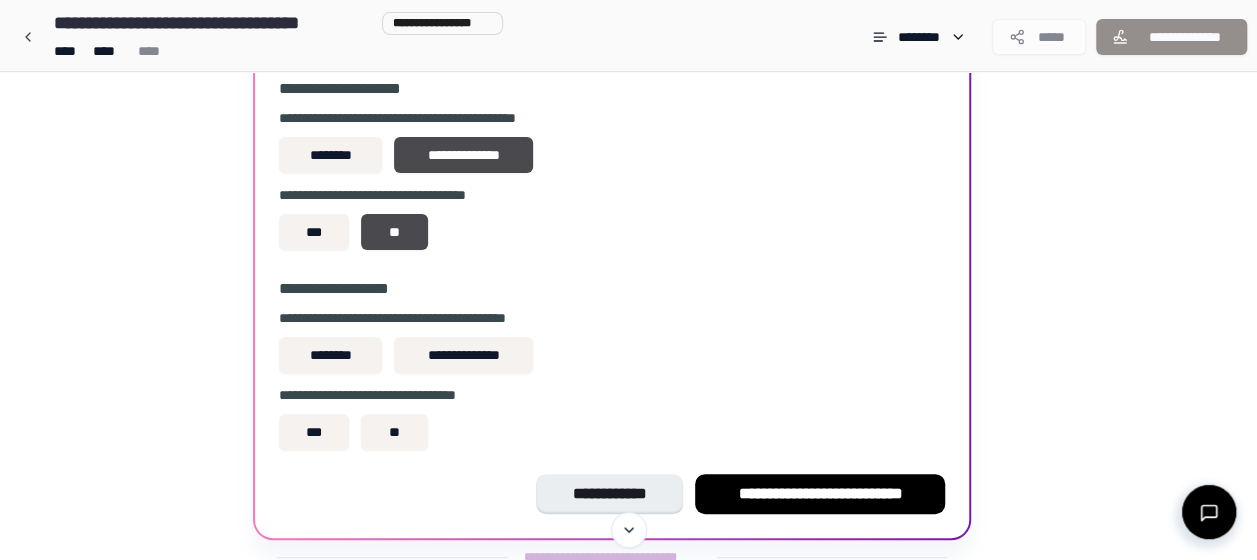 scroll, scrollTop: 208, scrollLeft: 0, axis: vertical 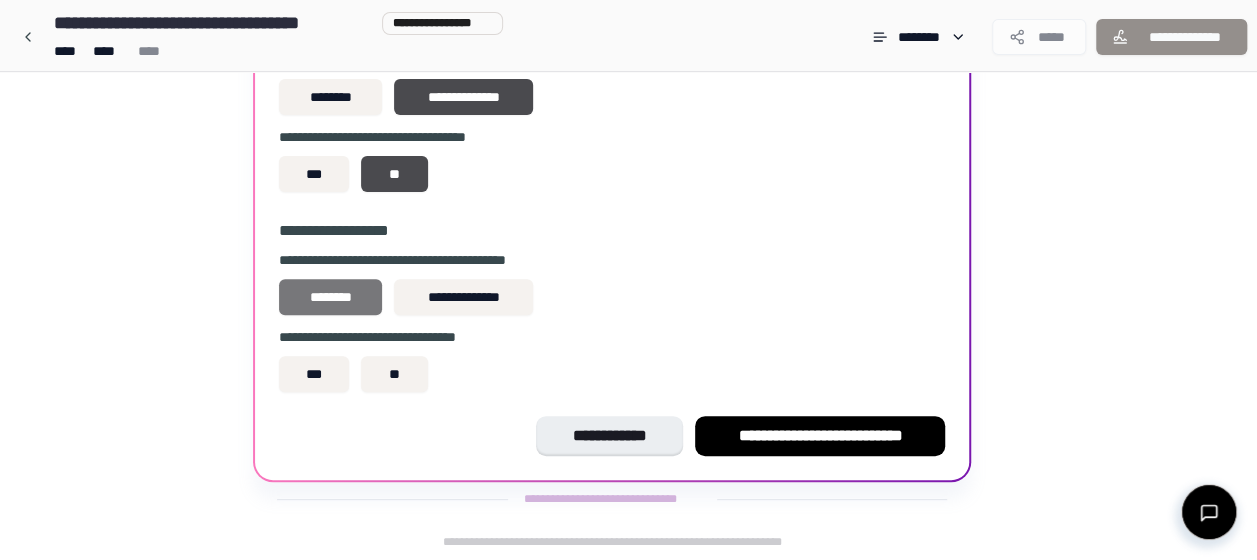click on "********" at bounding box center (330, 297) 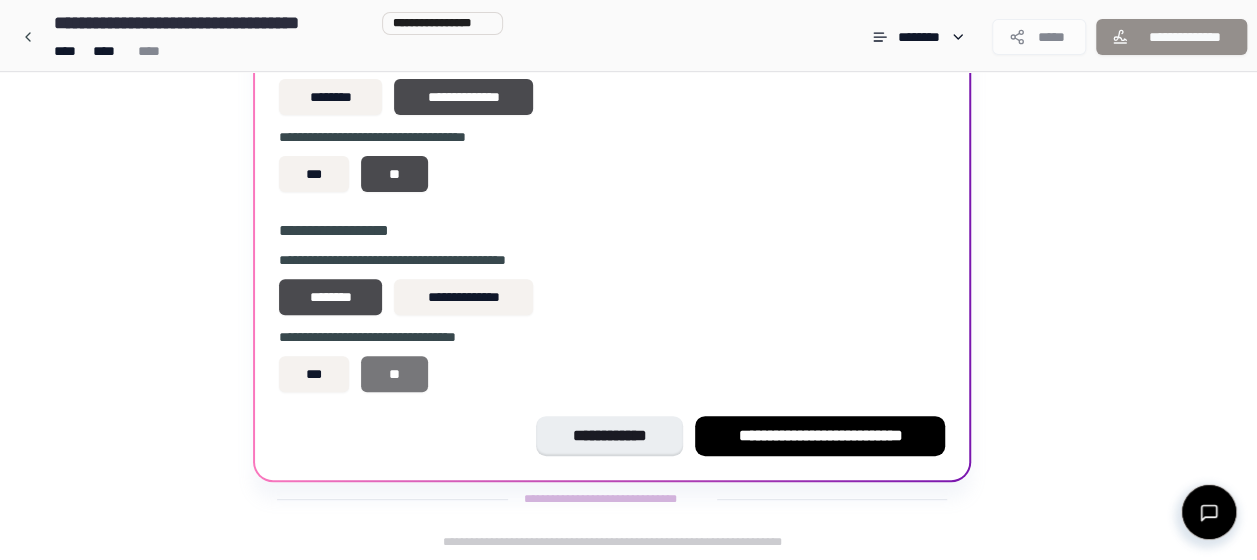 click on "**" at bounding box center (394, 374) 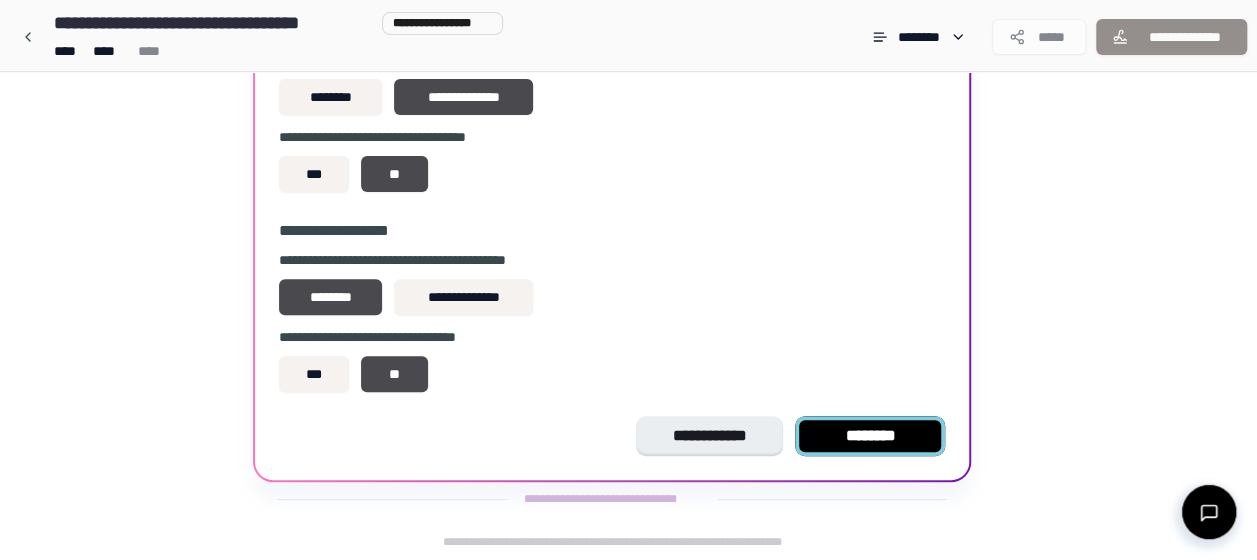 click on "********" at bounding box center (870, 436) 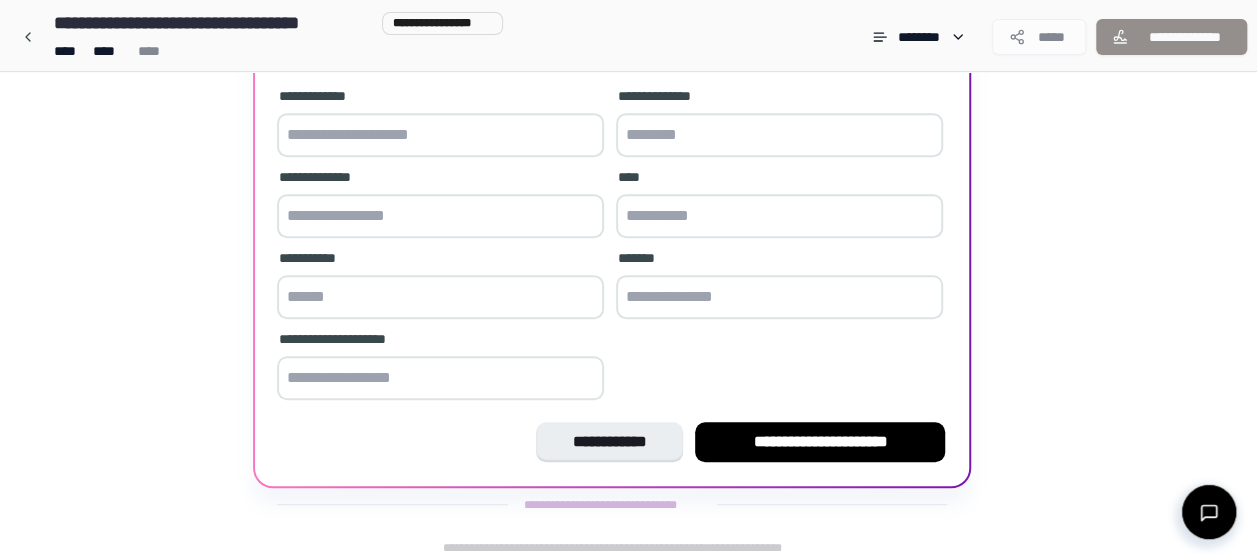 scroll, scrollTop: 508, scrollLeft: 0, axis: vertical 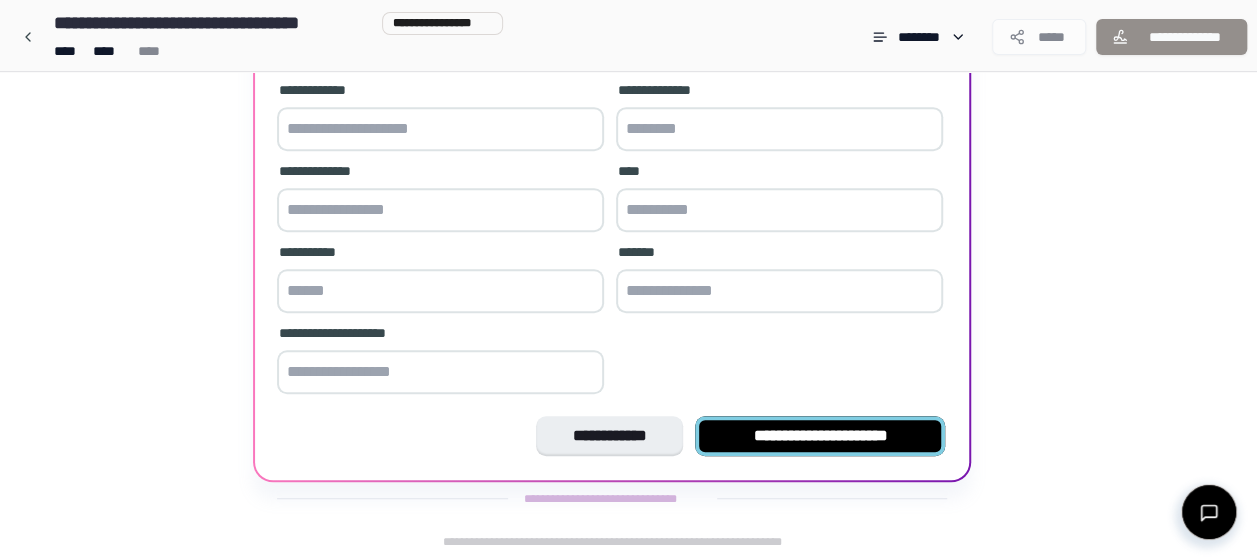 click on "**********" at bounding box center (820, 436) 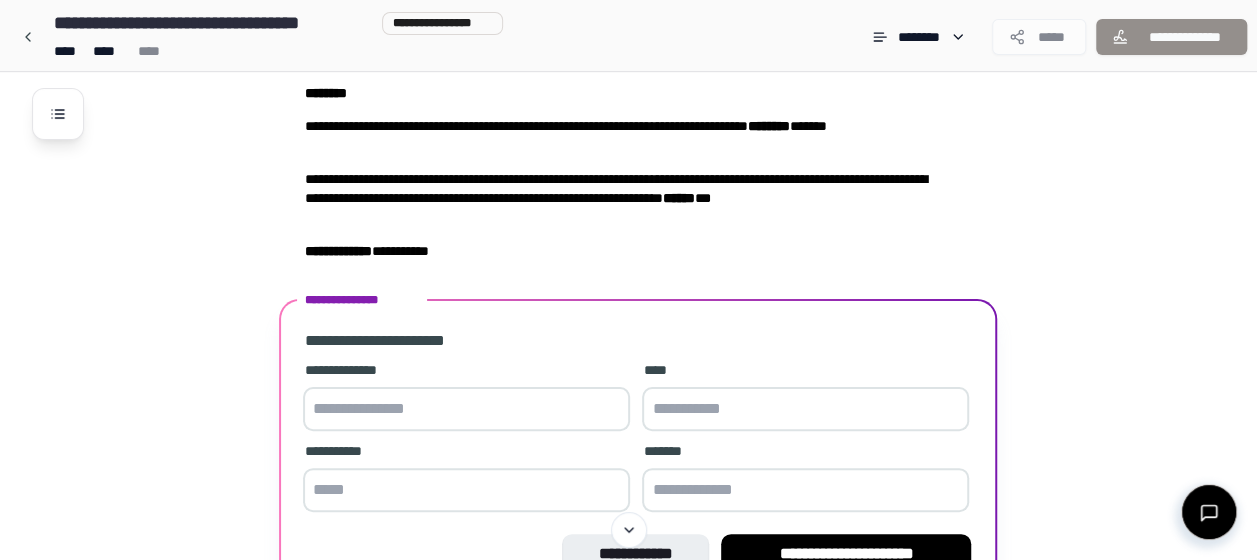 scroll, scrollTop: 186, scrollLeft: 0, axis: vertical 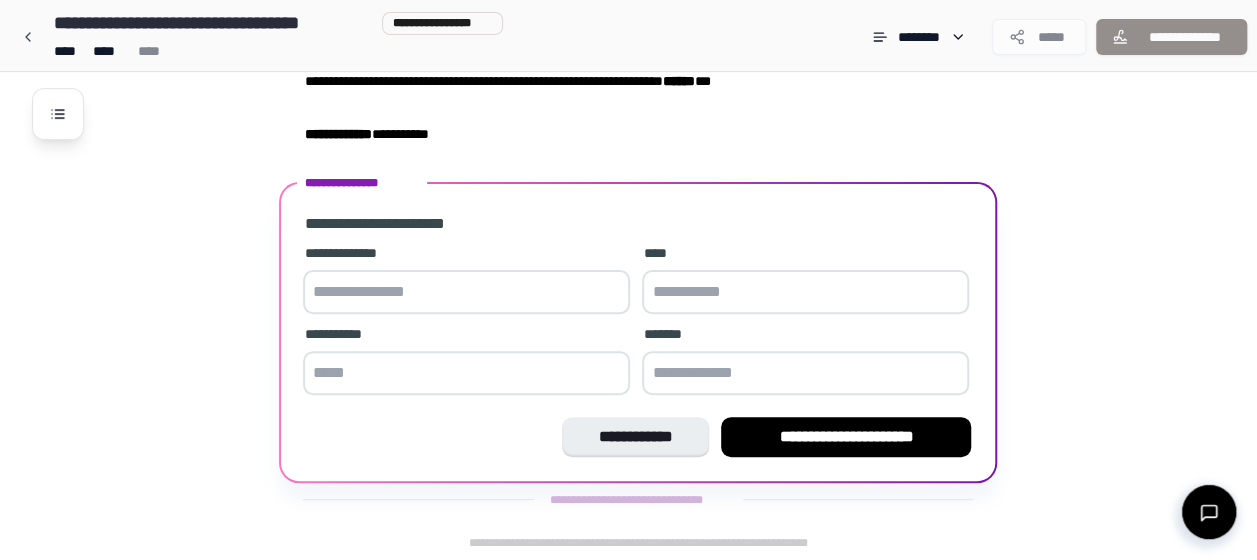 click at bounding box center (466, 292) 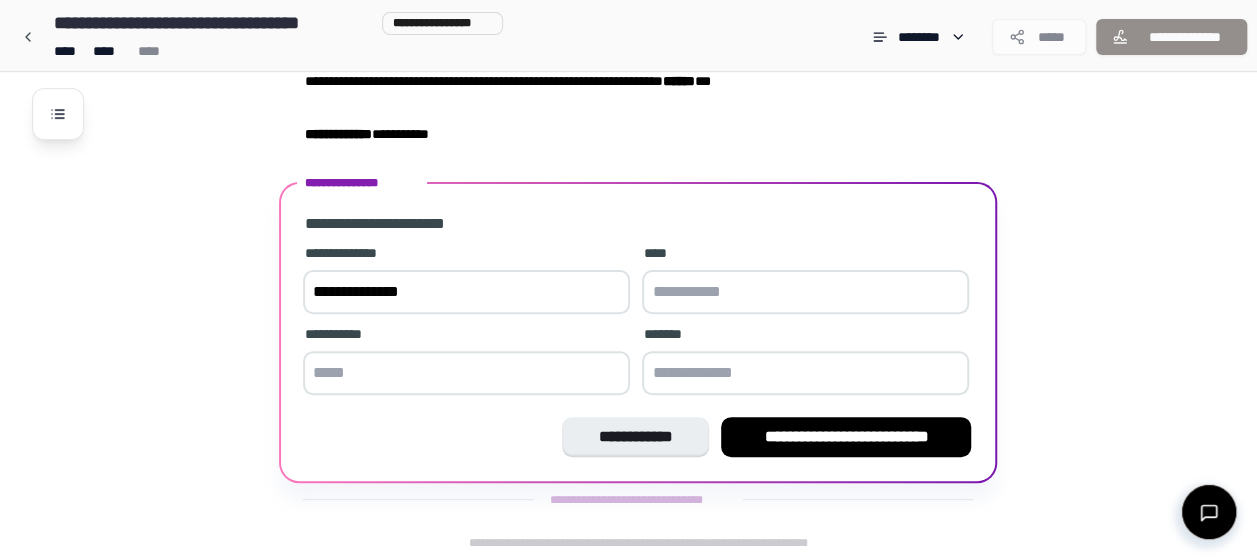type on "**********" 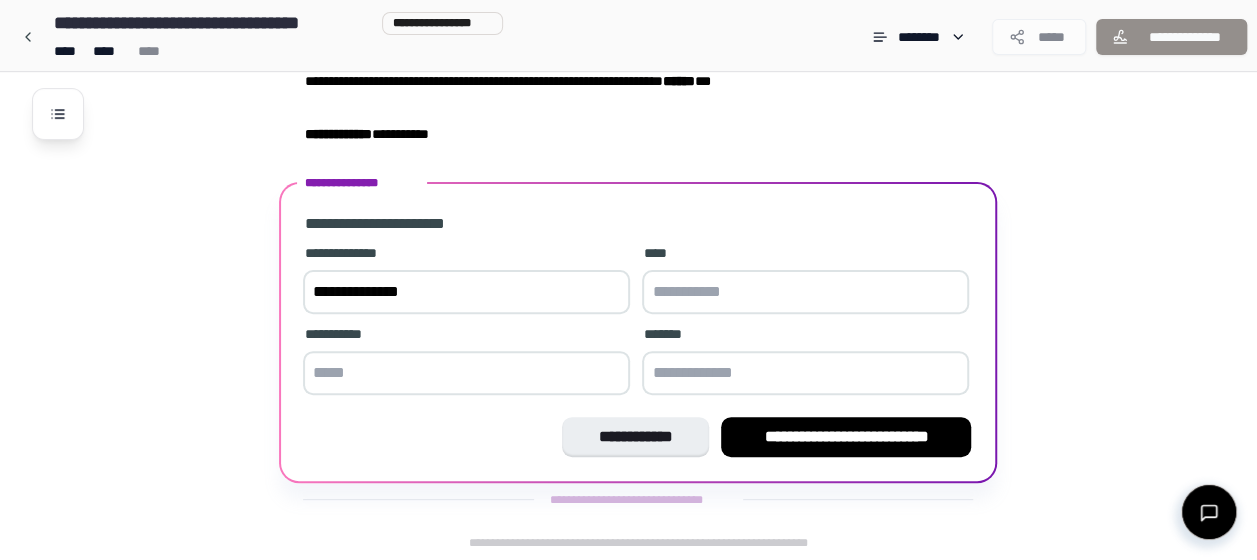 click at bounding box center [805, 292] 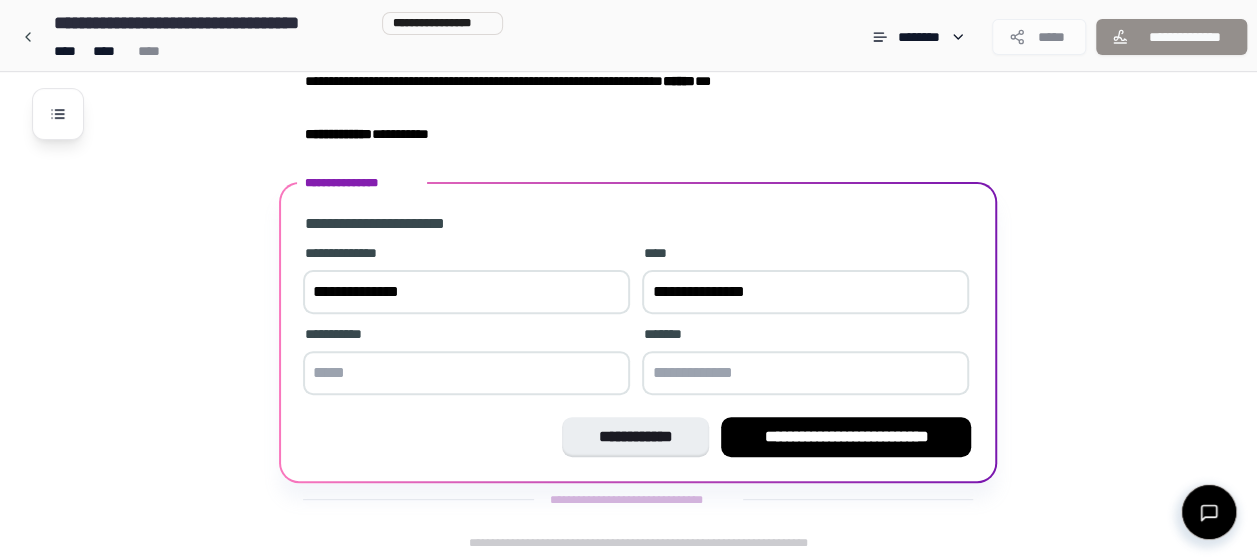 type on "**********" 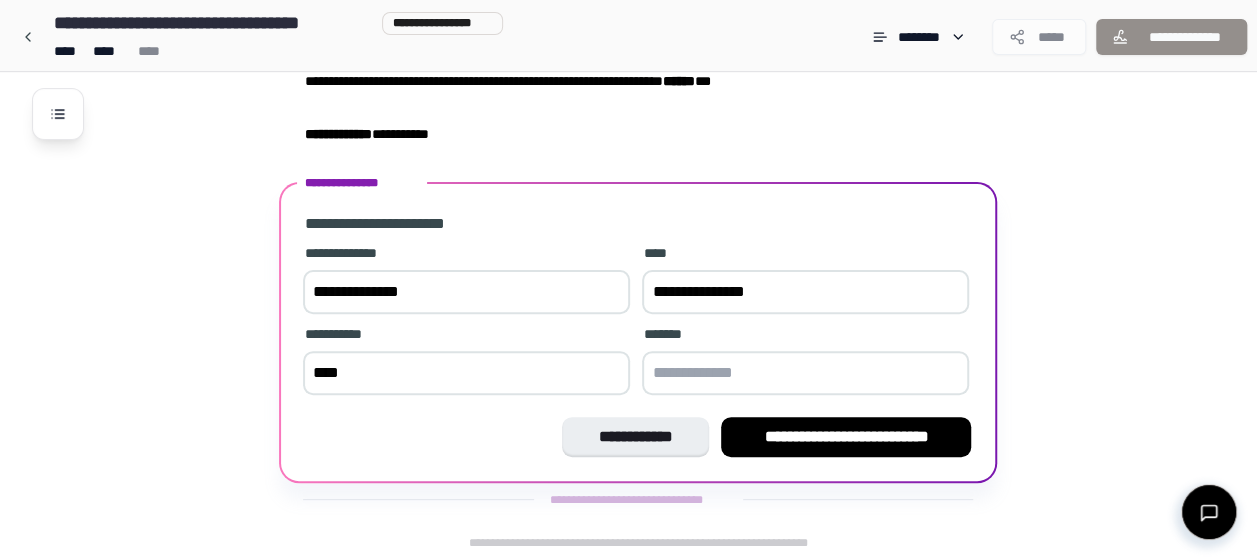type on "****" 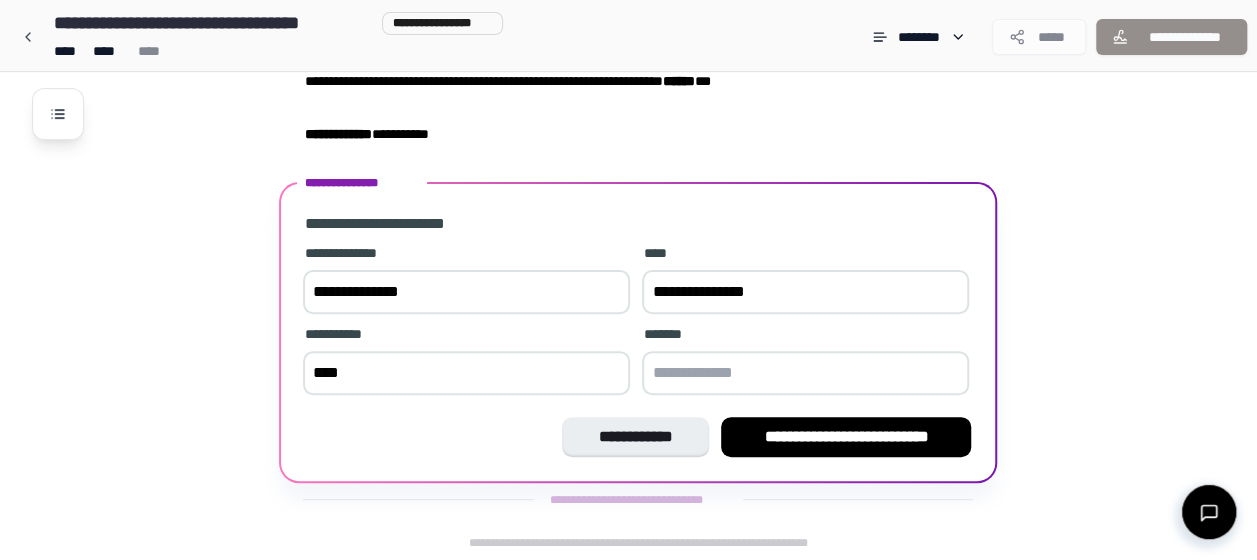 click at bounding box center (805, 373) 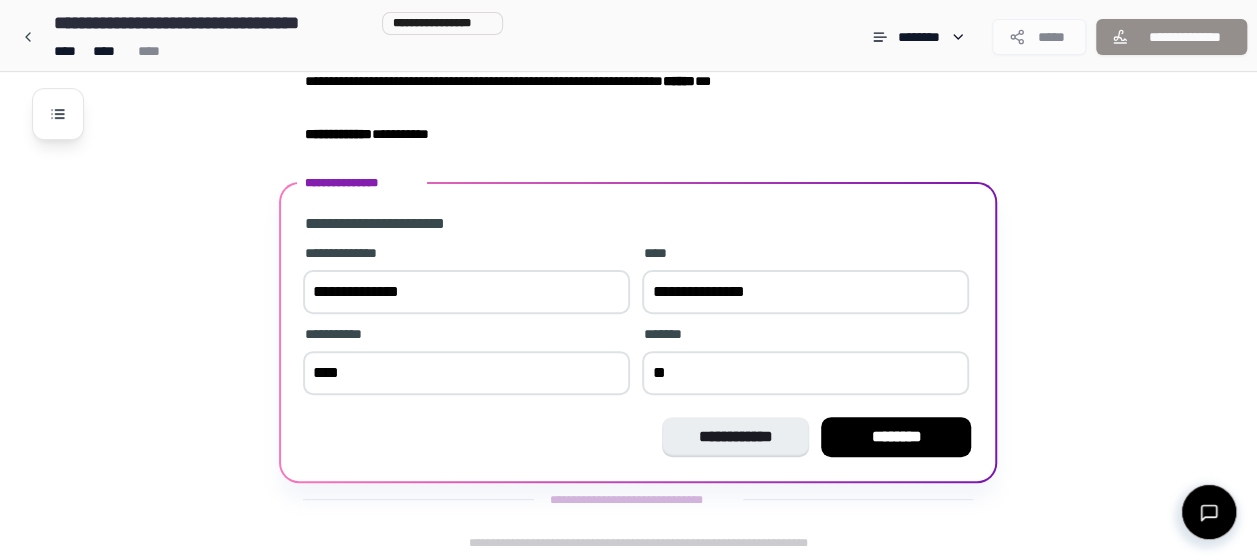 type on "*" 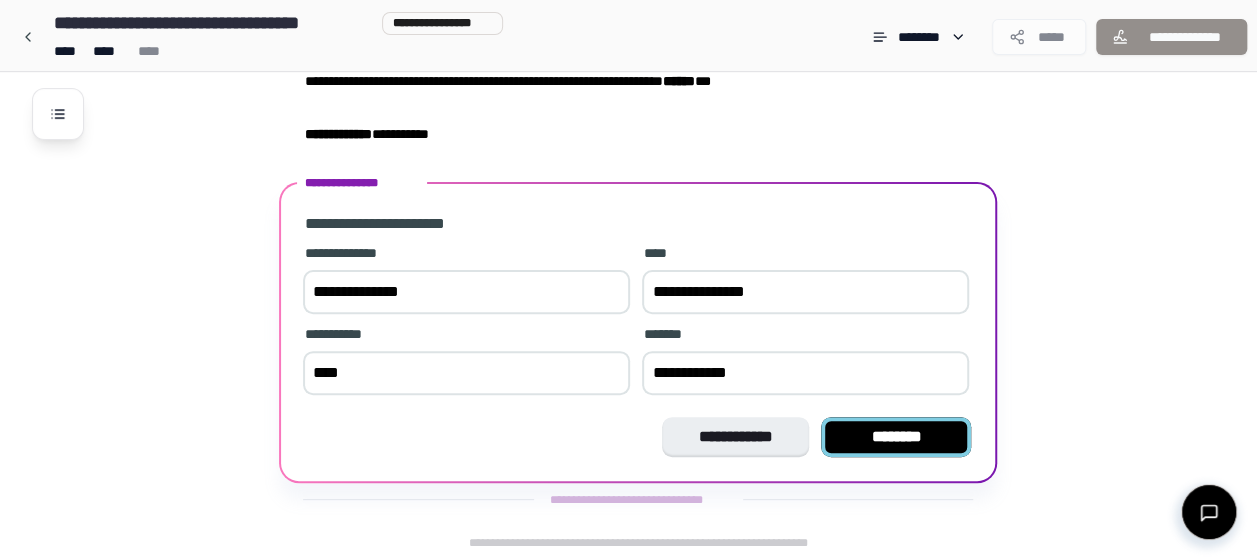 type on "**********" 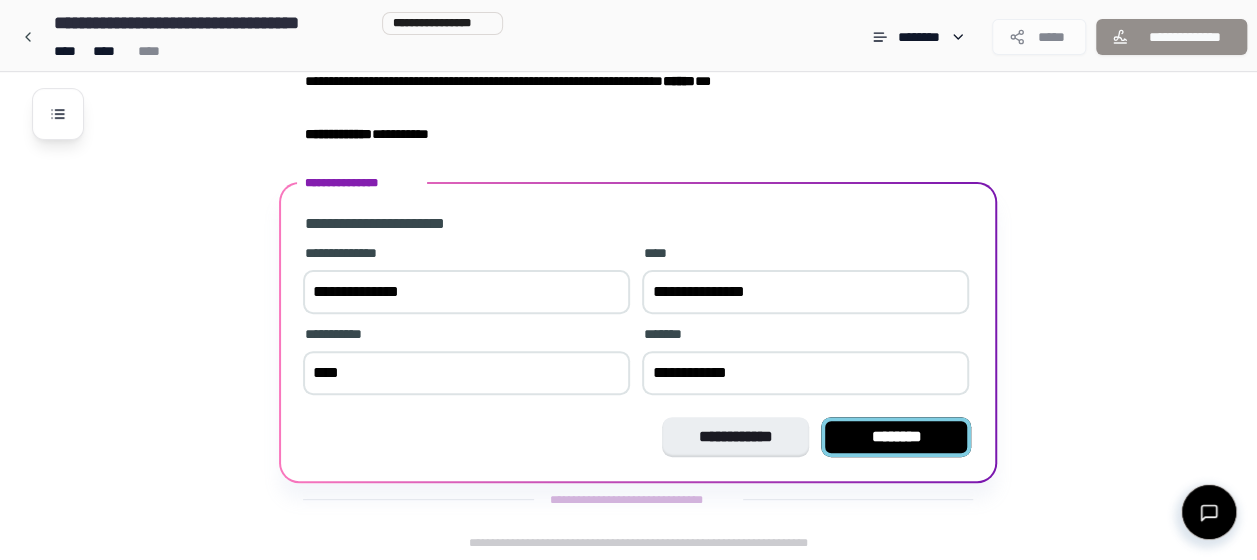 click on "********" at bounding box center (896, 437) 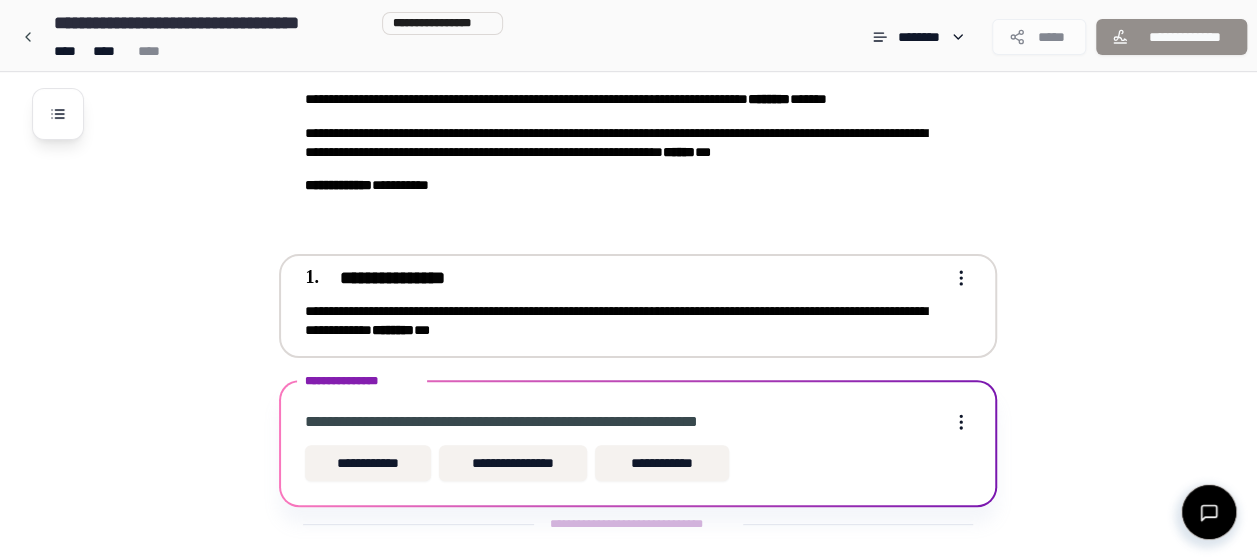 scroll, scrollTop: 121, scrollLeft: 0, axis: vertical 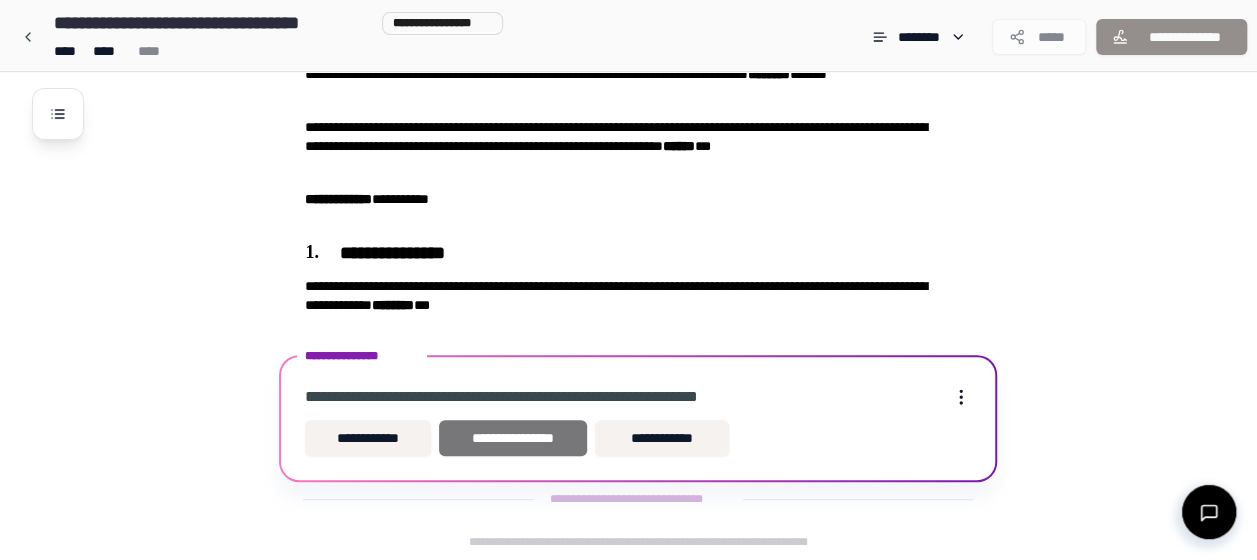 click on "**********" at bounding box center (513, 438) 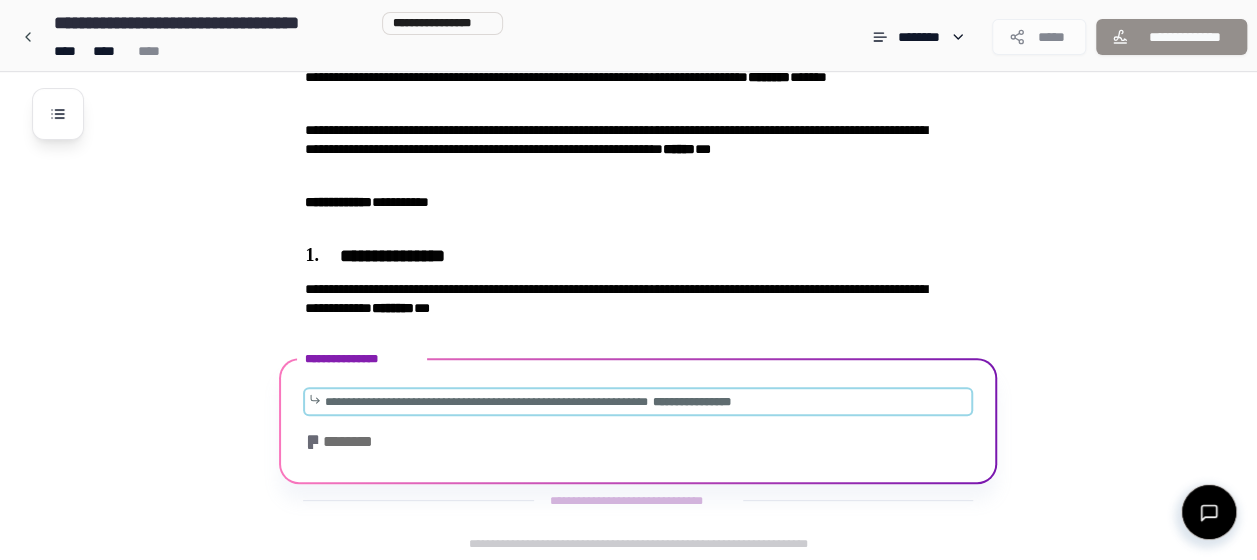 scroll, scrollTop: 228, scrollLeft: 0, axis: vertical 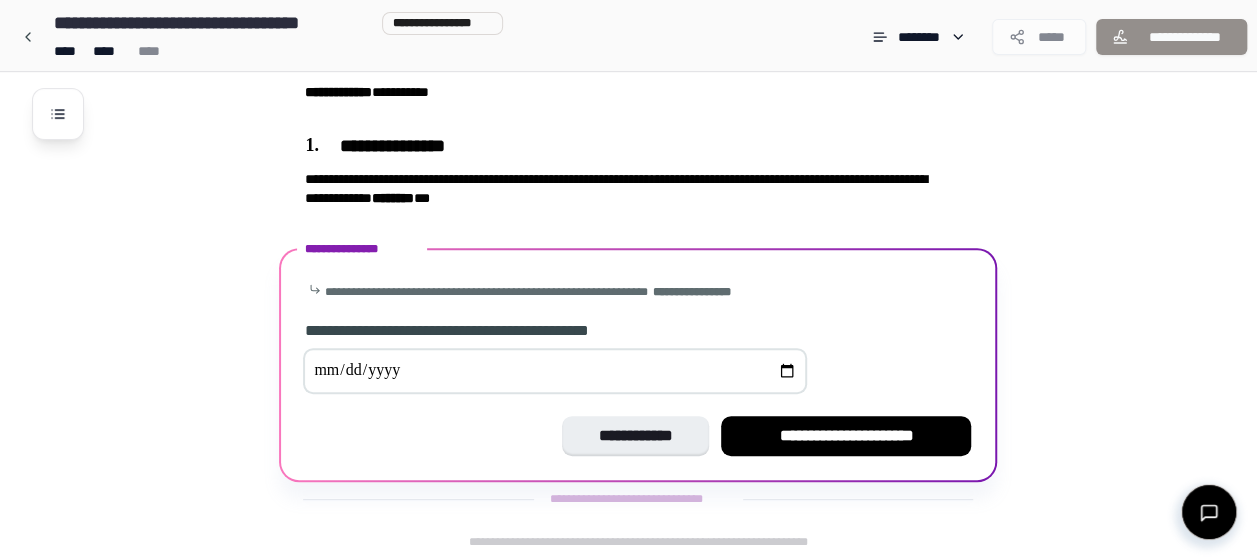 click at bounding box center (555, 371) 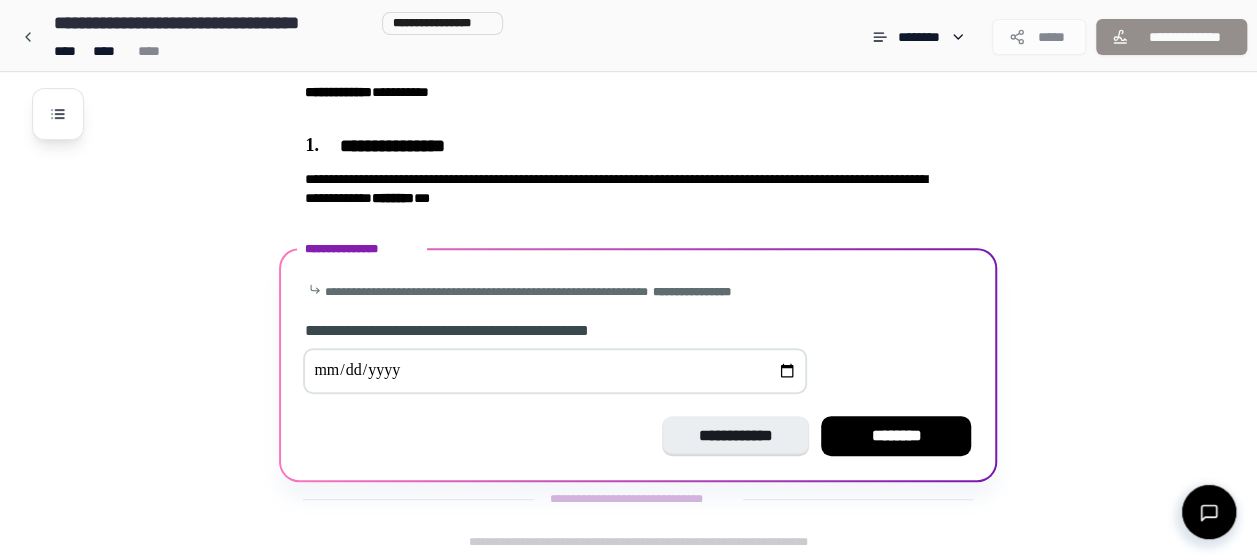 type on "**********" 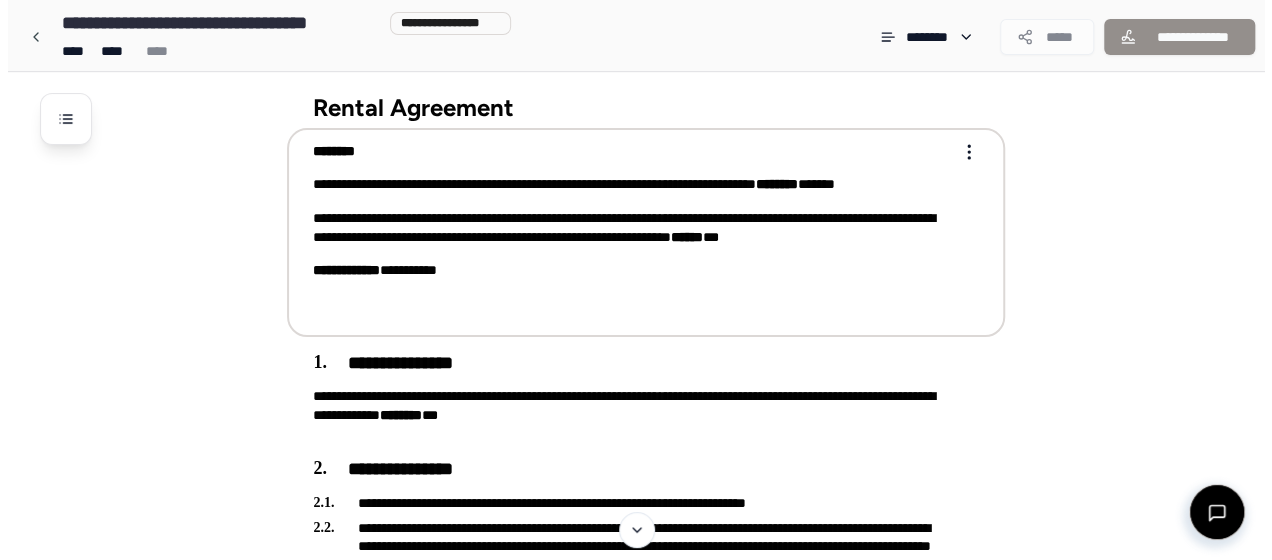 scroll, scrollTop: 8, scrollLeft: 0, axis: vertical 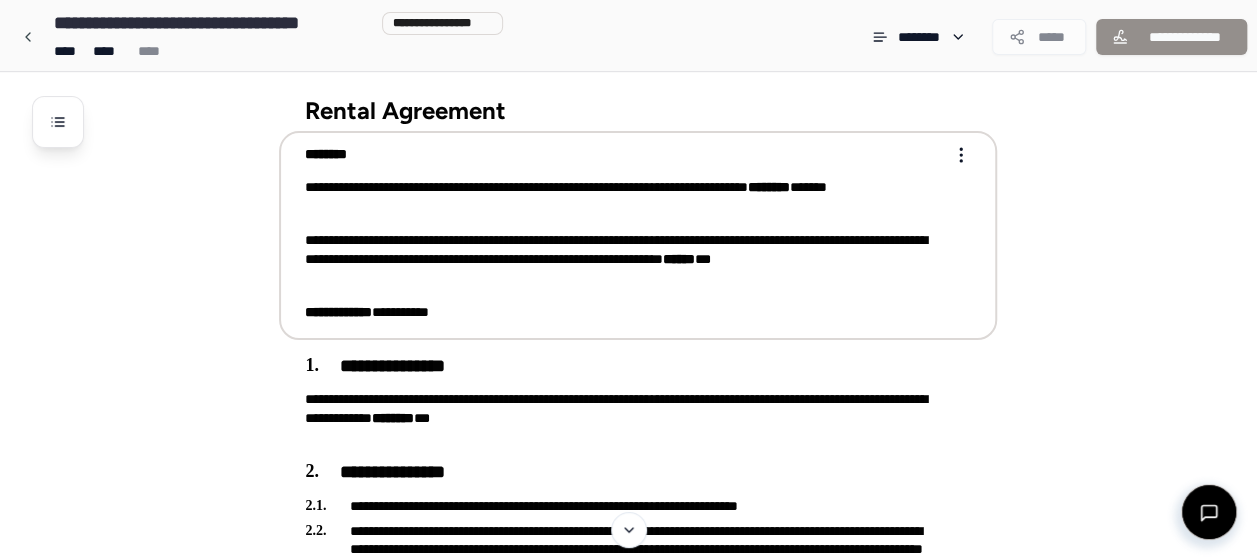 click on "**********" at bounding box center [624, 197] 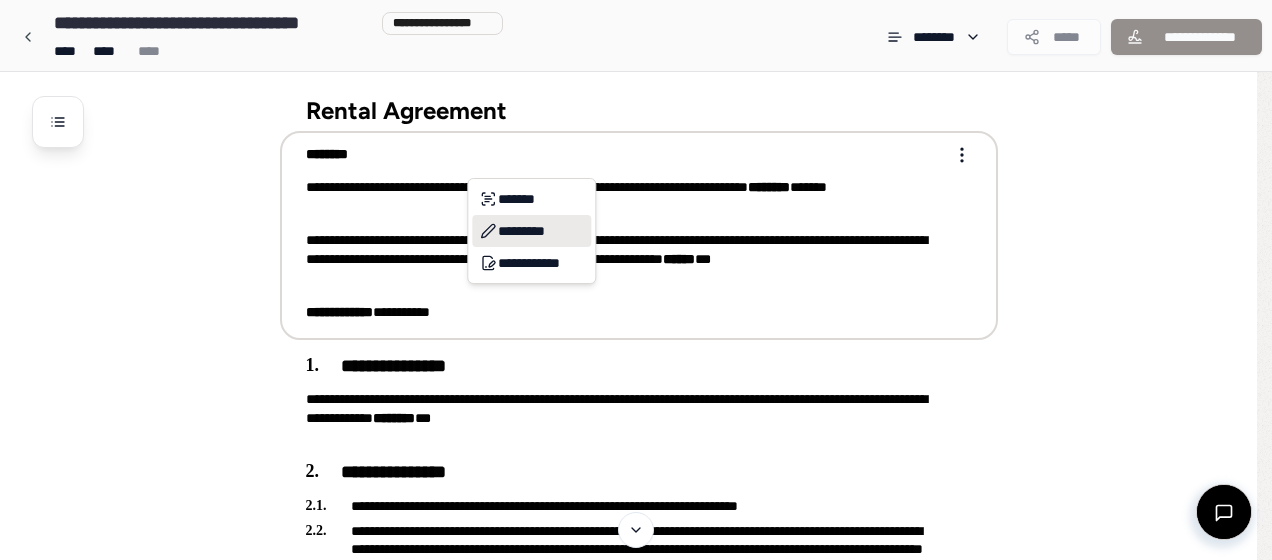 click on "*********" at bounding box center [531, 231] 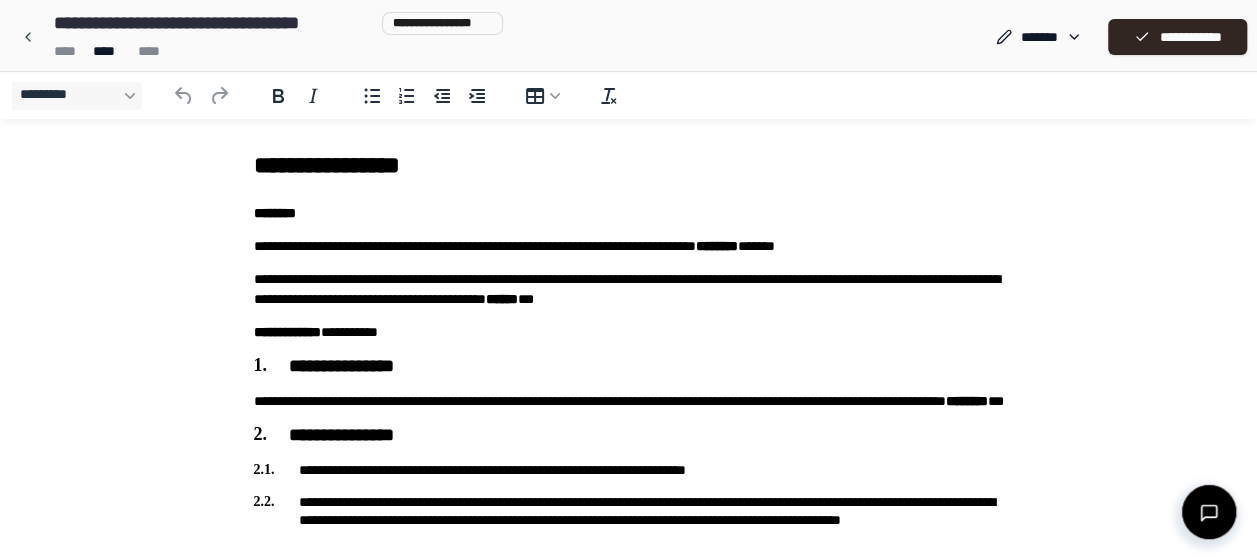 scroll, scrollTop: 0, scrollLeft: 0, axis: both 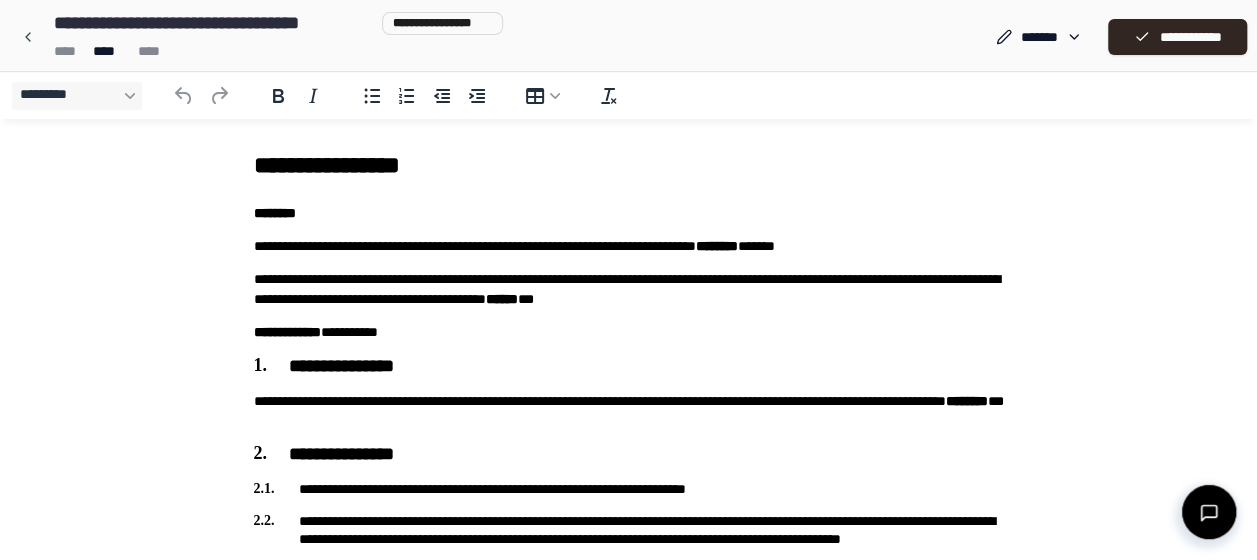 click on "**********" at bounding box center (629, 354) 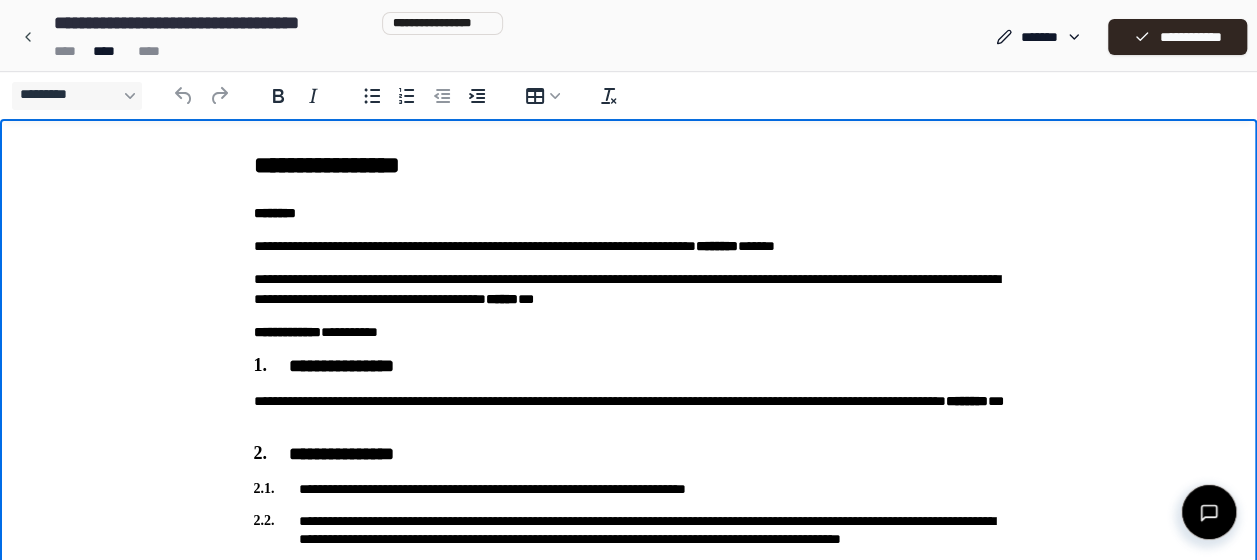 click on "**********" at bounding box center (629, 246) 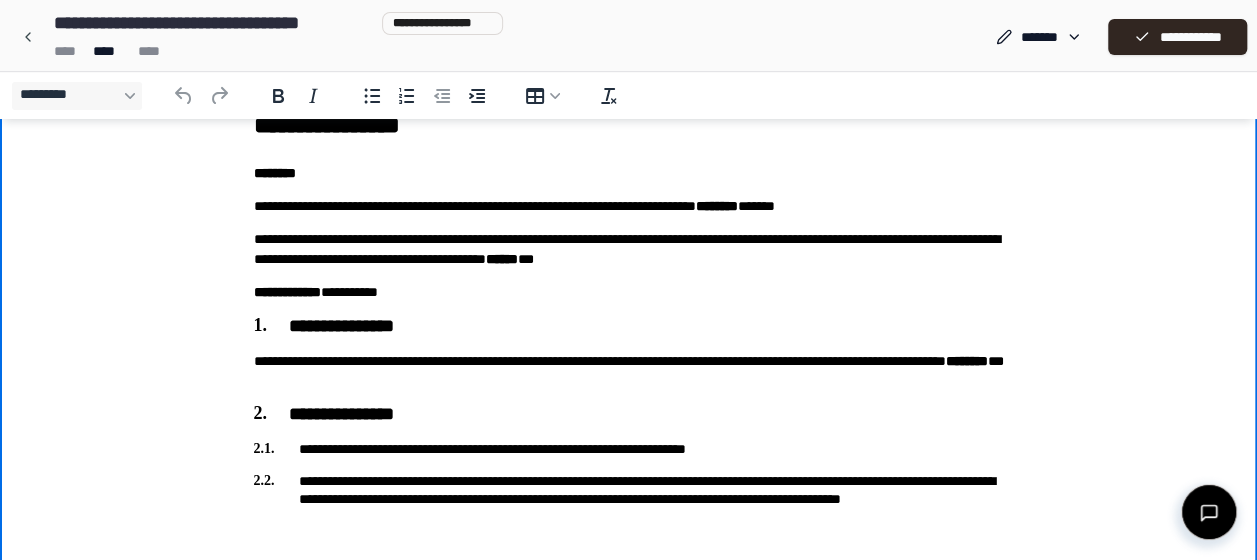 scroll, scrollTop: 0, scrollLeft: 0, axis: both 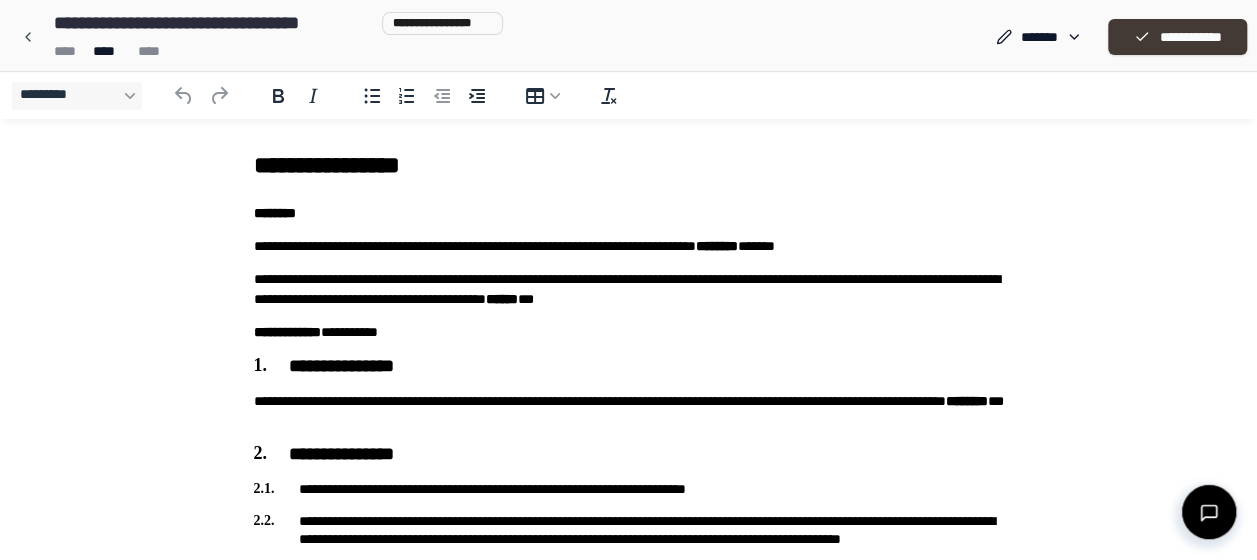 click on "**********" at bounding box center [1177, 37] 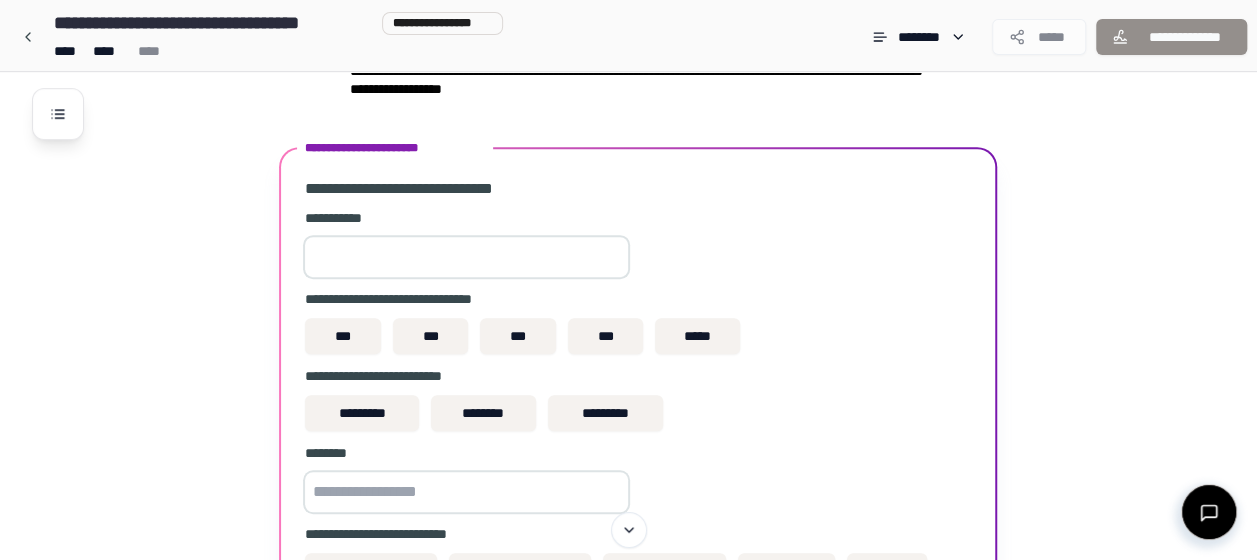 scroll, scrollTop: 500, scrollLeft: 0, axis: vertical 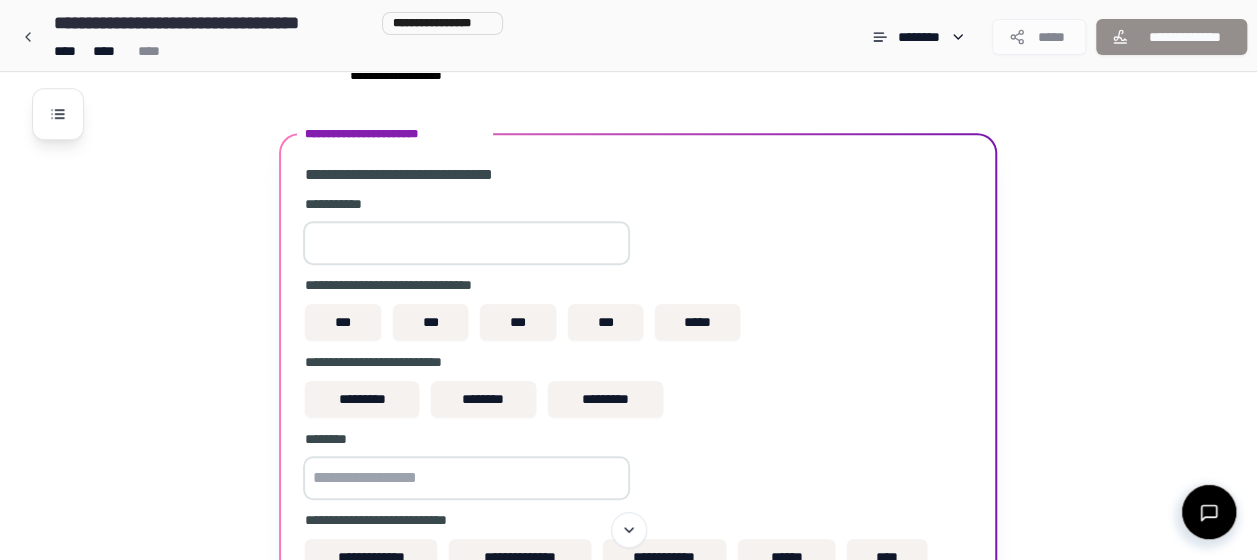 click at bounding box center [466, 243] 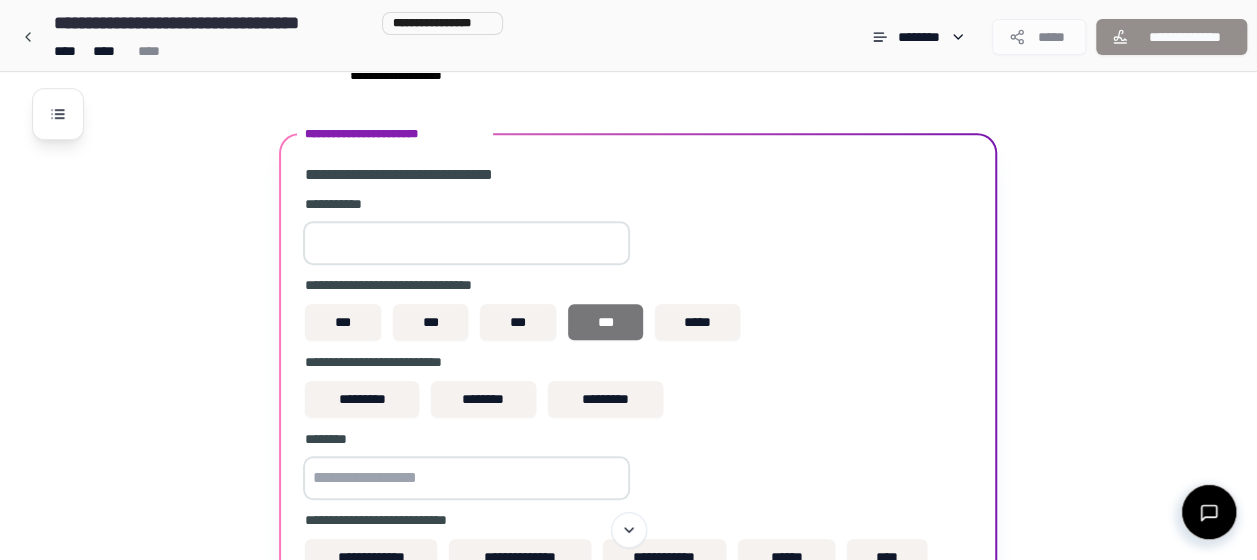 type on "****" 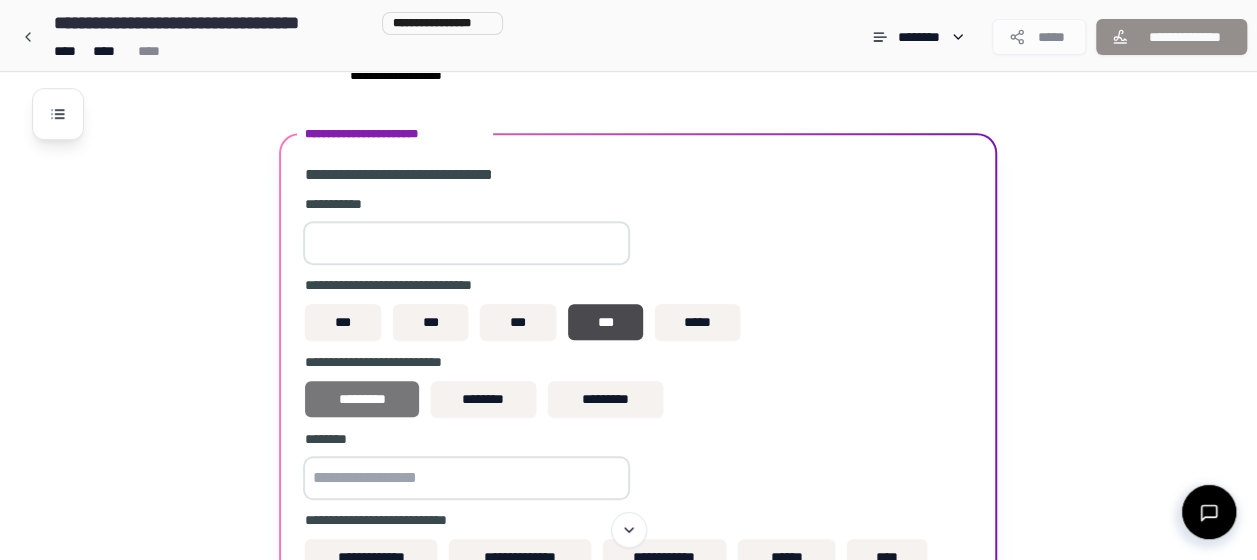 click on "*********" at bounding box center [361, 399] 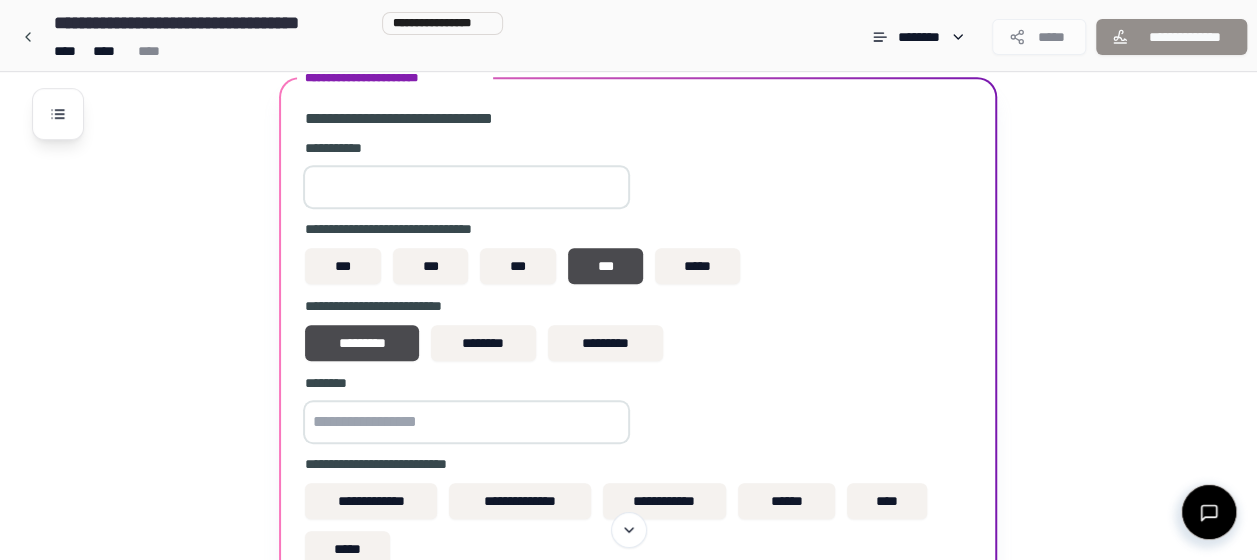 scroll, scrollTop: 600, scrollLeft: 0, axis: vertical 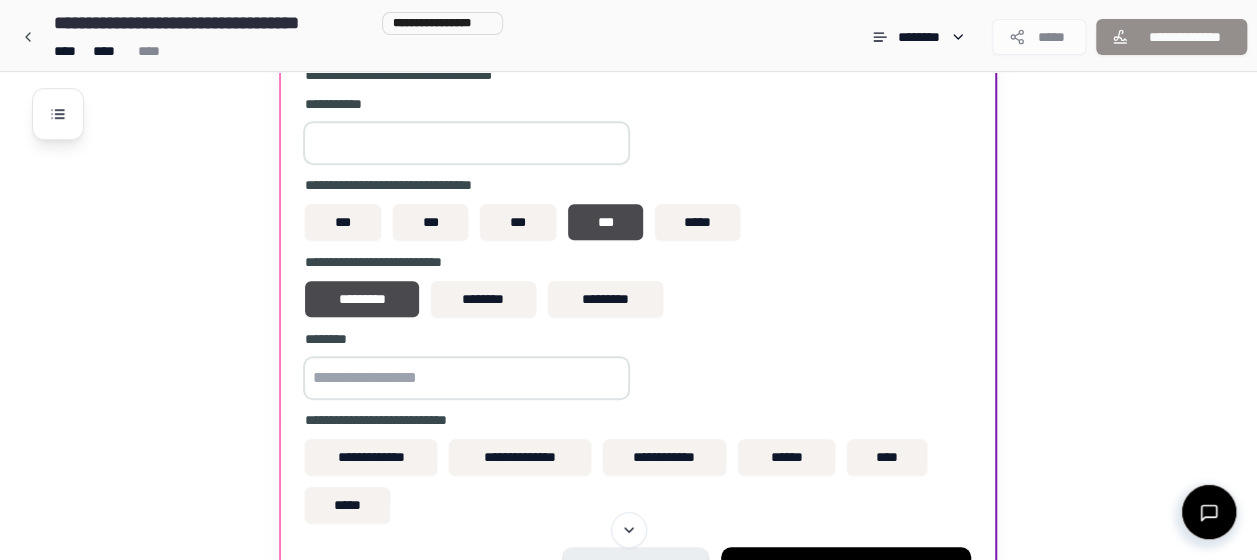 click at bounding box center [466, 378] 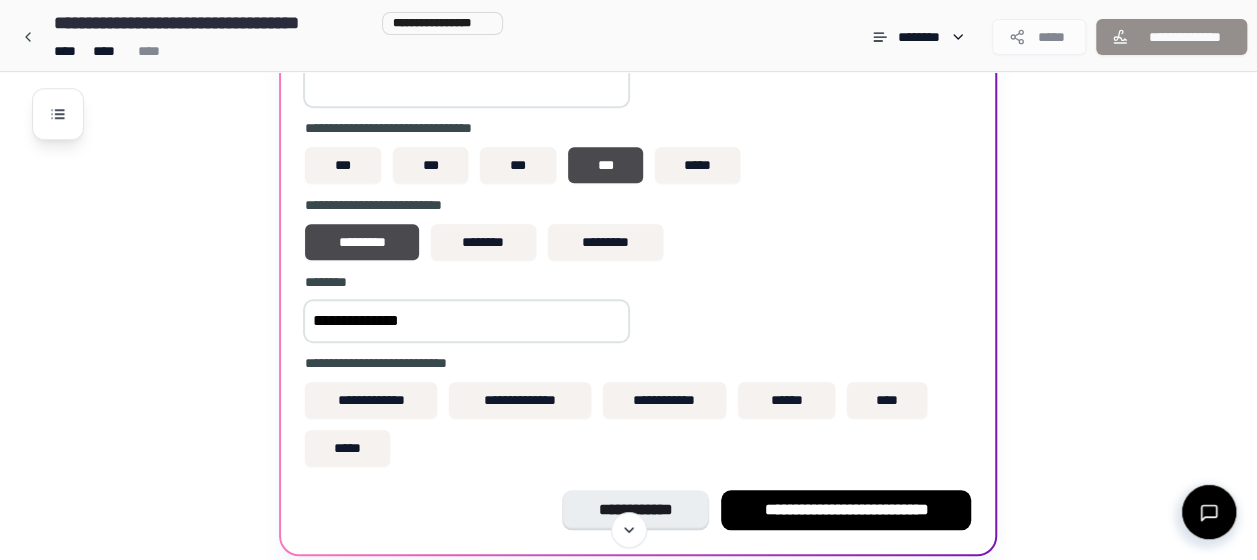 scroll, scrollTop: 700, scrollLeft: 0, axis: vertical 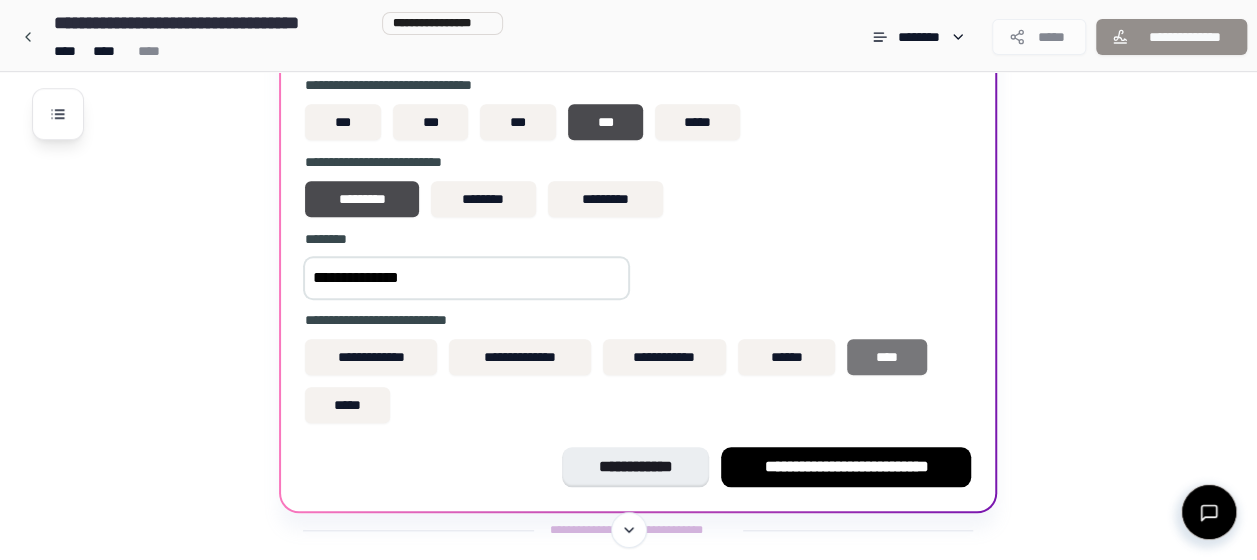 type on "**********" 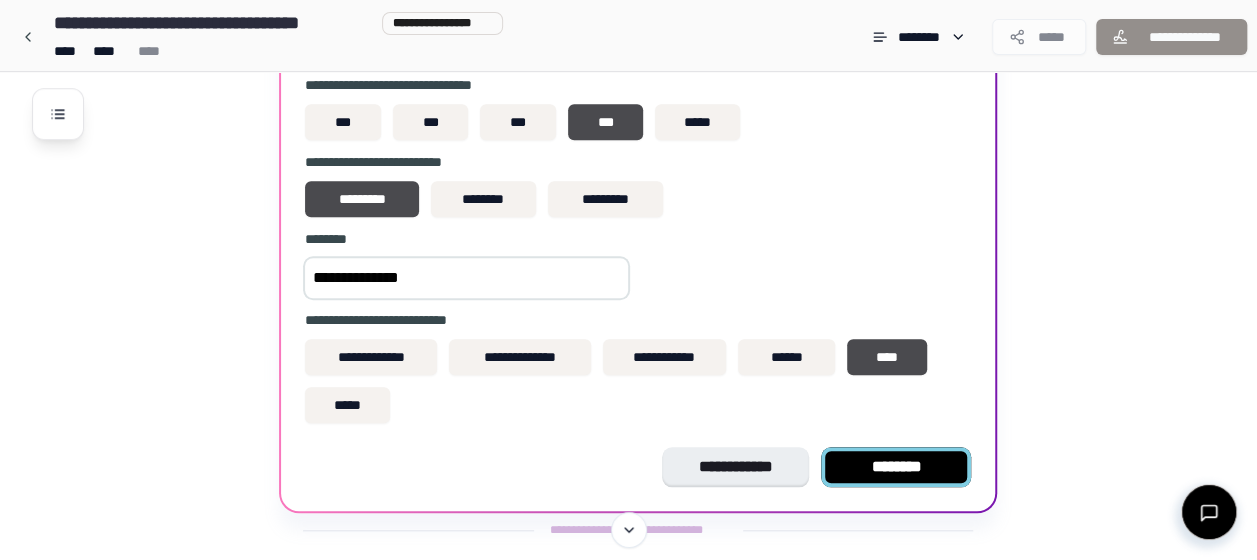 click on "********" at bounding box center [896, 467] 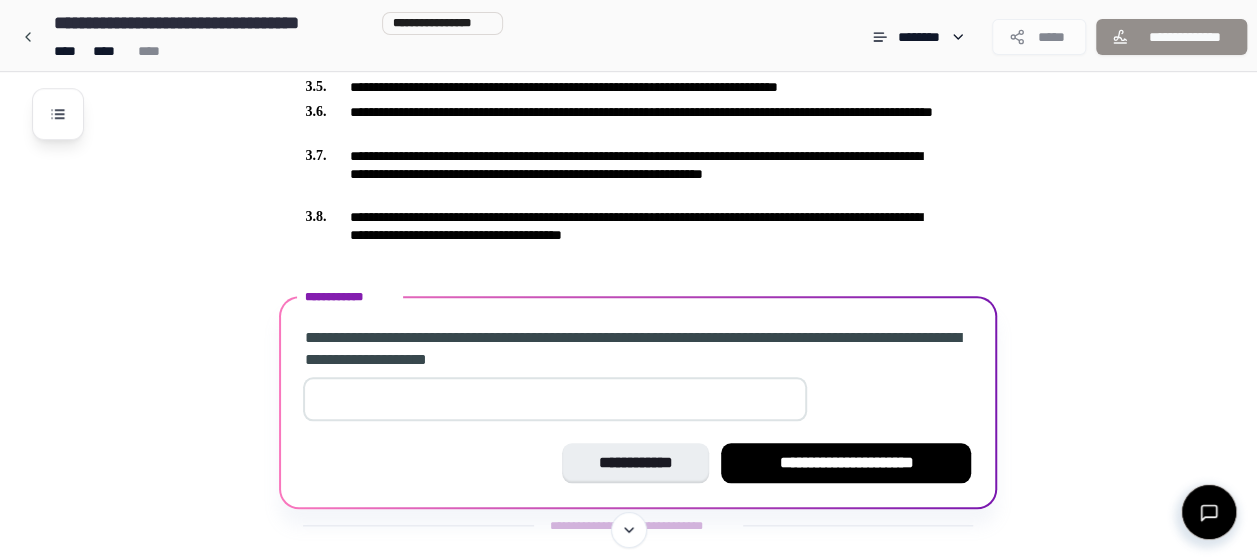 scroll, scrollTop: 872, scrollLeft: 0, axis: vertical 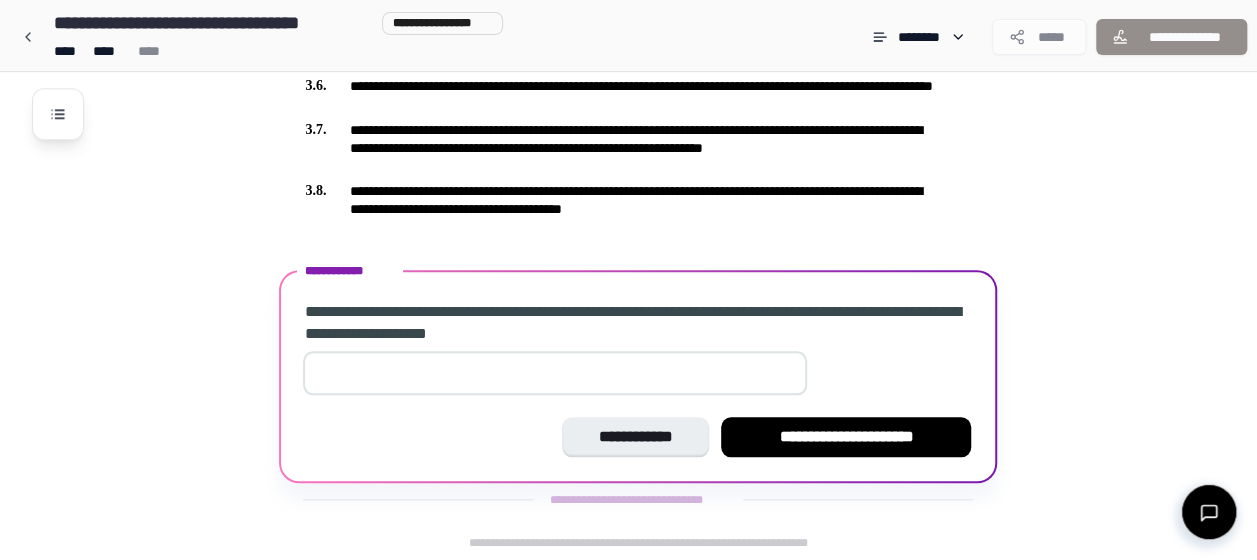 click at bounding box center (555, 373) 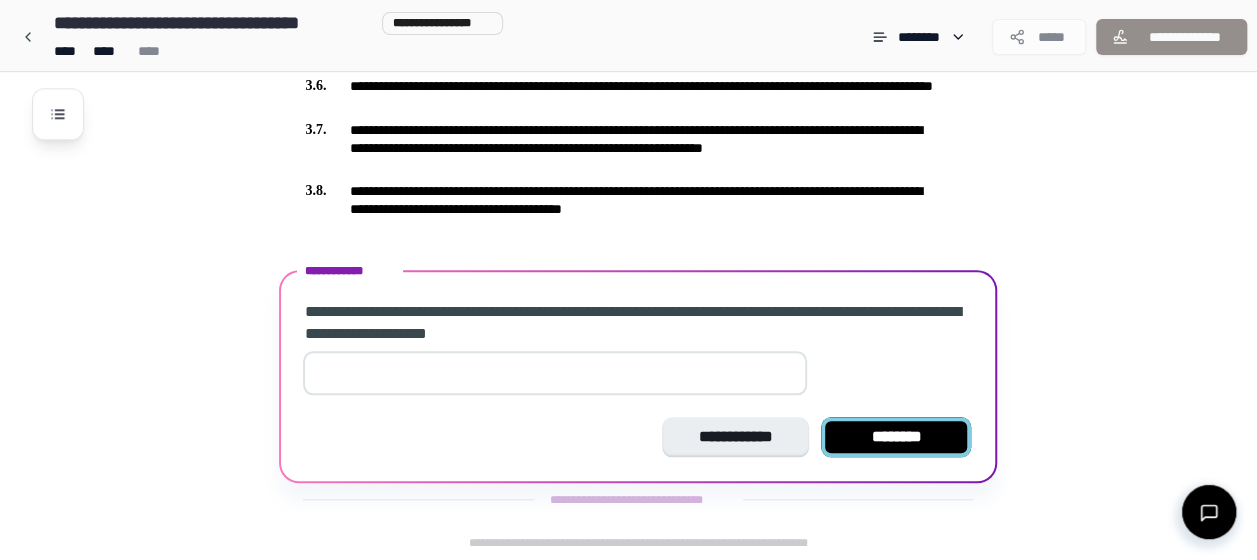 type on "*" 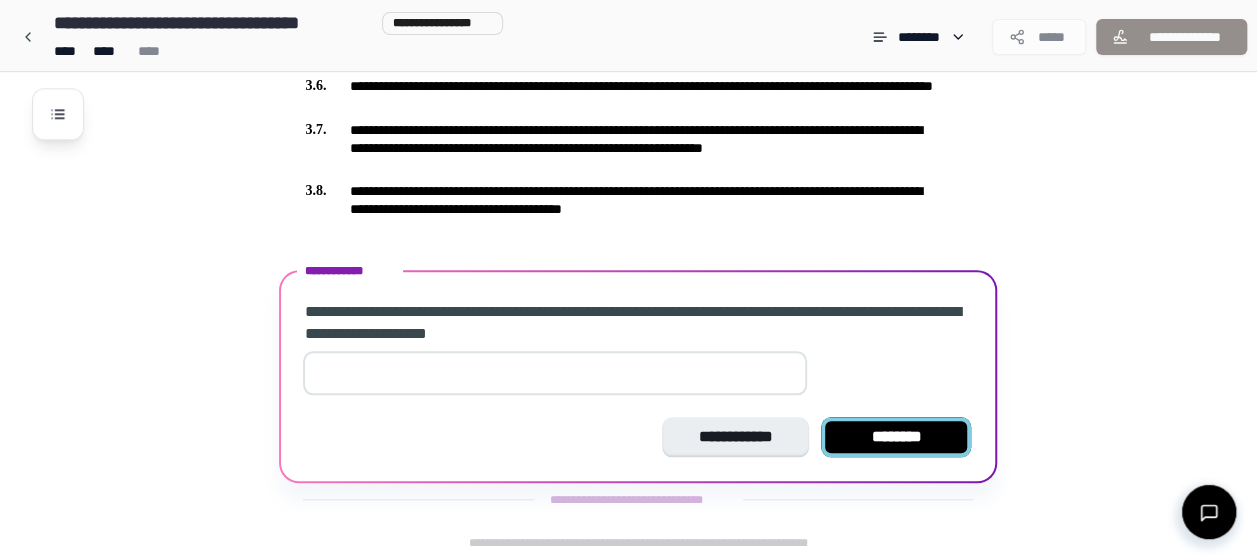 click on "********" at bounding box center [896, 437] 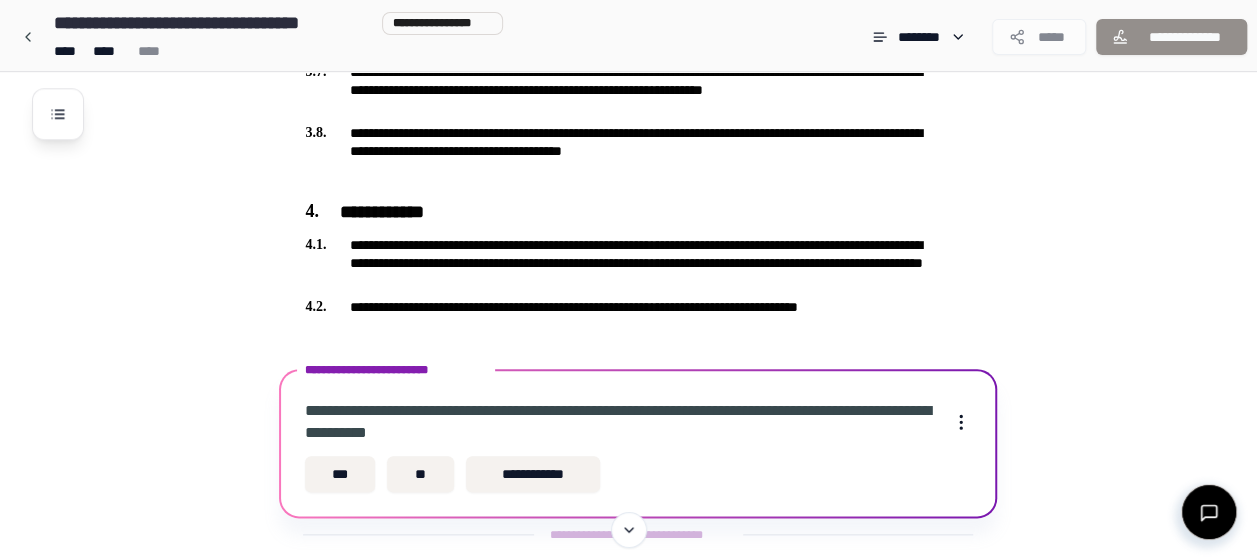 scroll, scrollTop: 966, scrollLeft: 0, axis: vertical 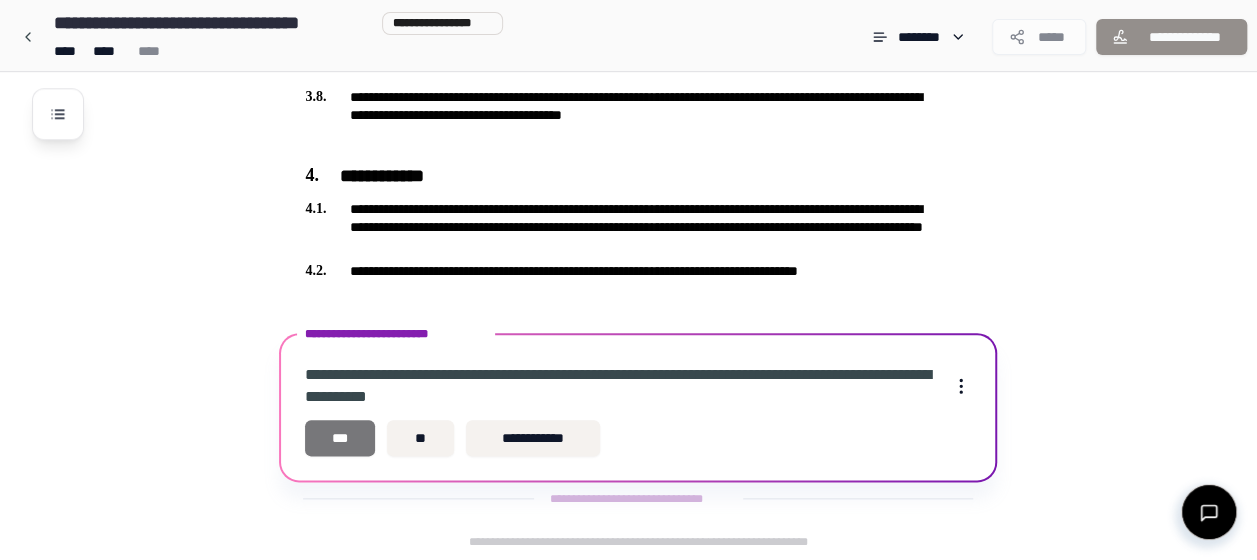 click on "***" at bounding box center (340, 438) 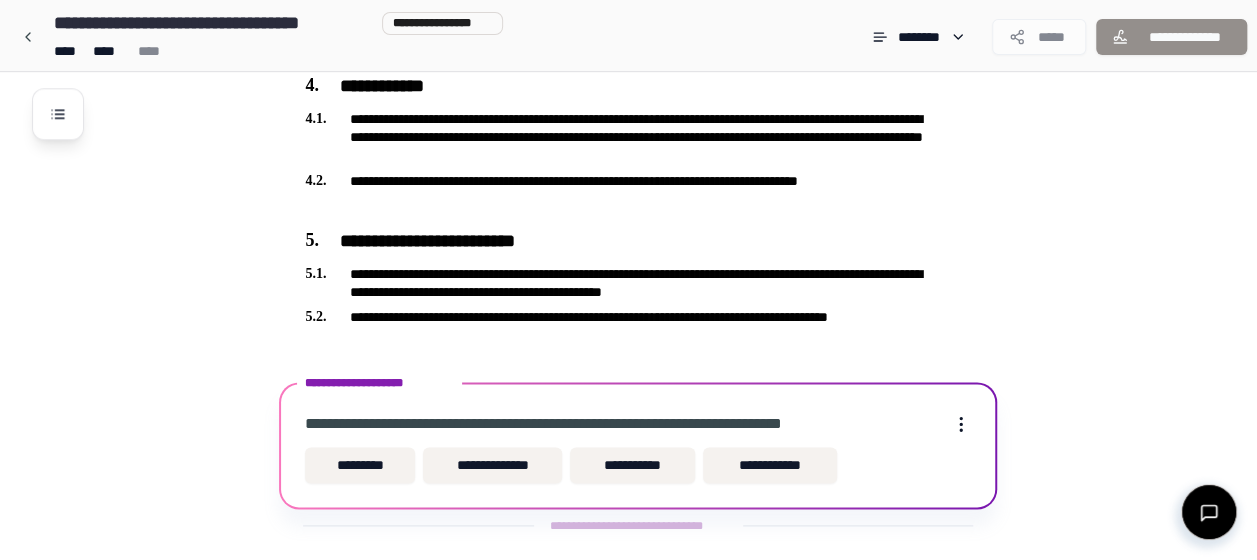 scroll, scrollTop: 1082, scrollLeft: 0, axis: vertical 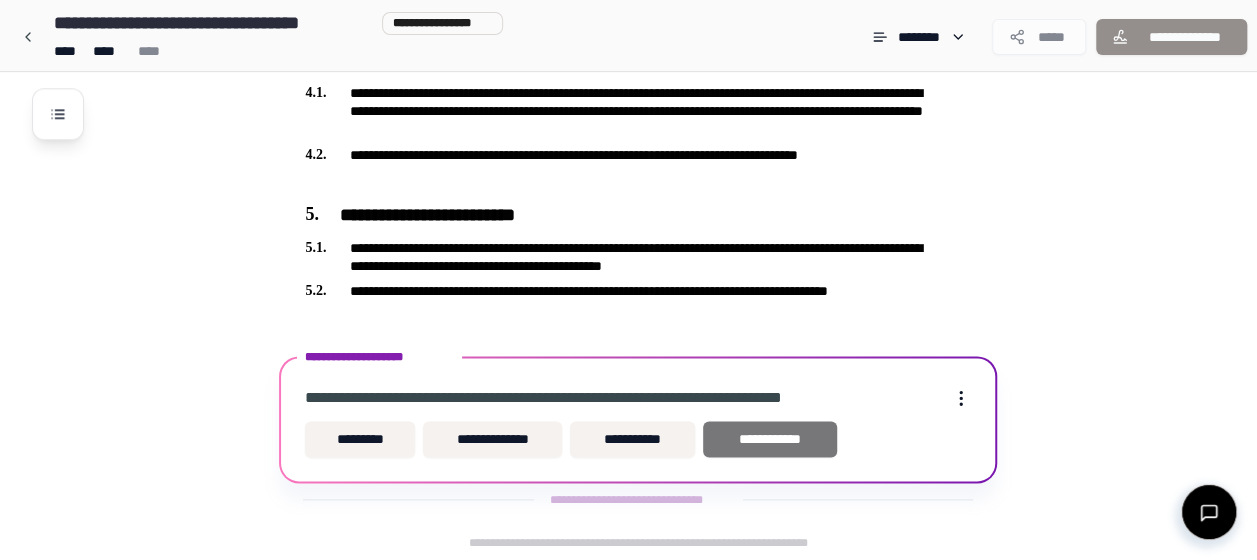 click on "**********" at bounding box center [770, 439] 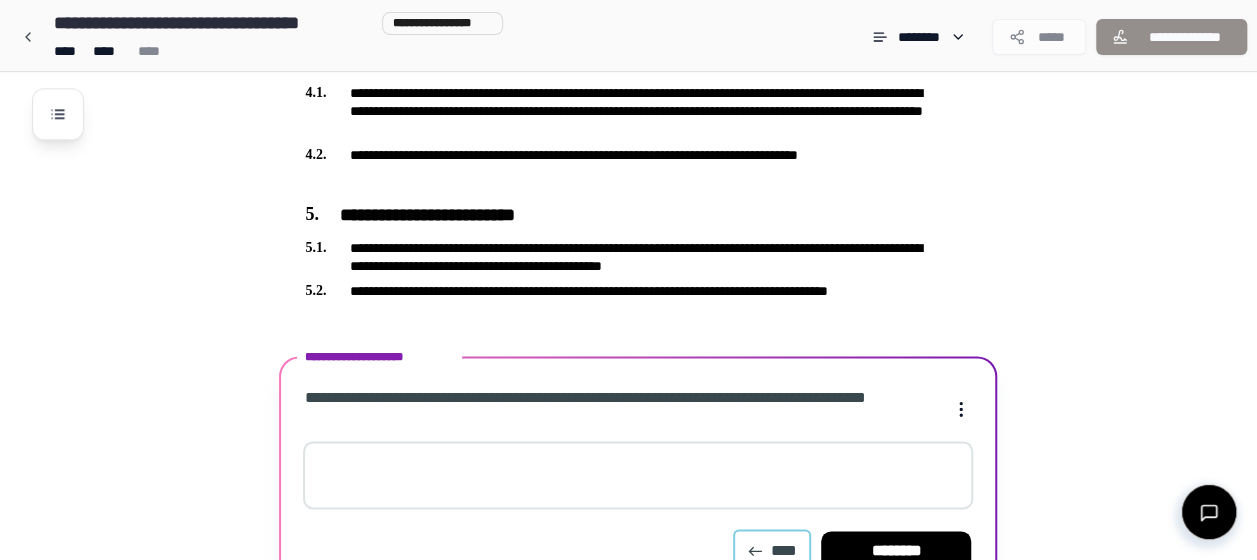 scroll, scrollTop: 1196, scrollLeft: 0, axis: vertical 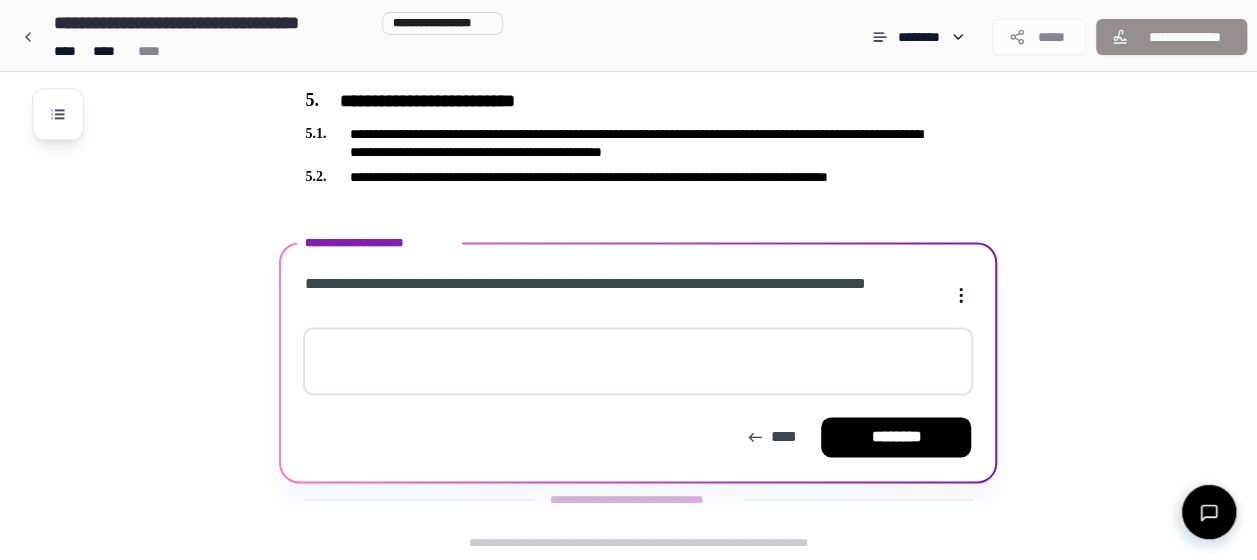 click at bounding box center [638, 361] 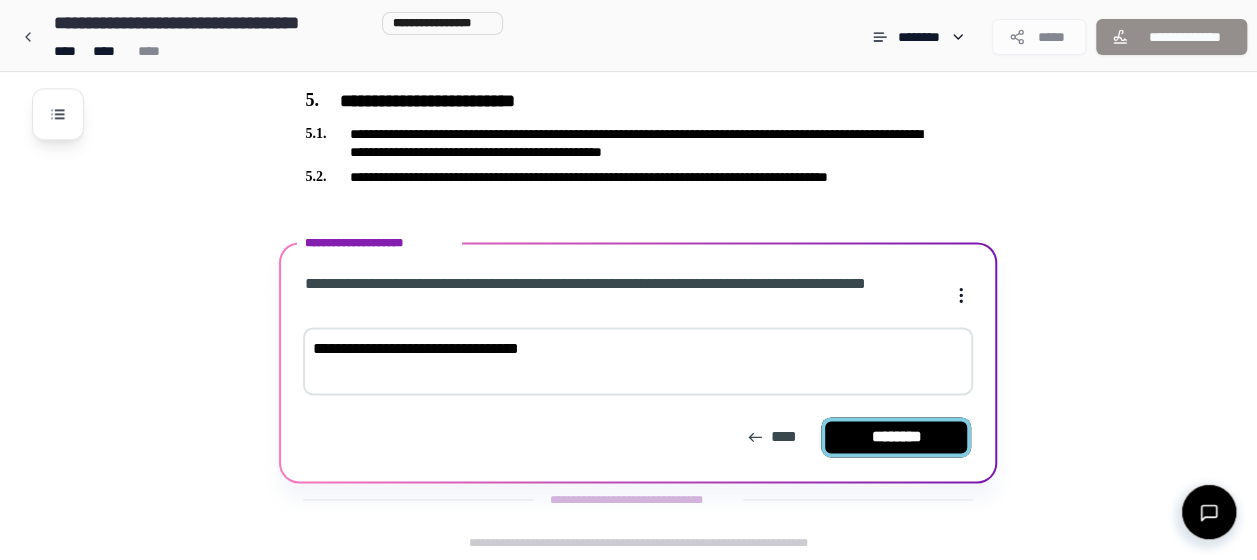 type on "**********" 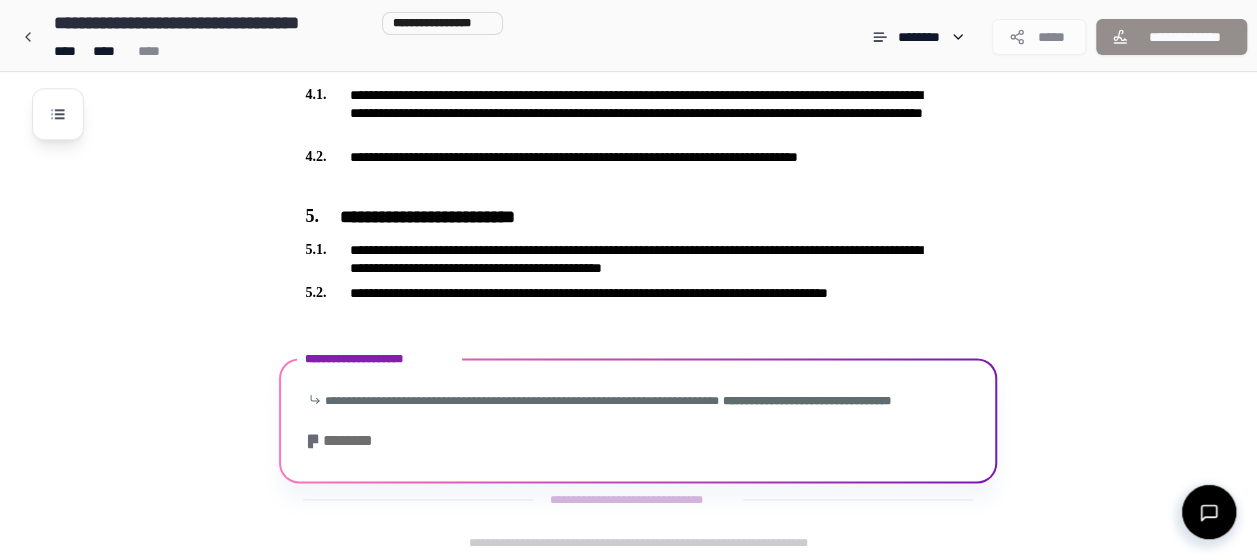 scroll, scrollTop: 1255, scrollLeft: 0, axis: vertical 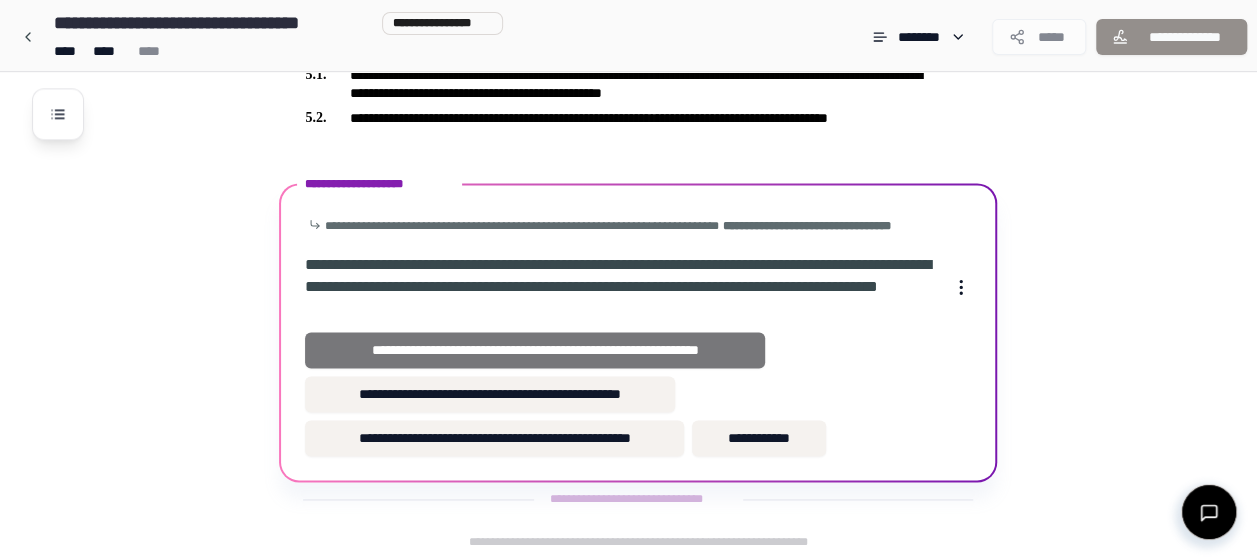 click on "**********" at bounding box center (534, 350) 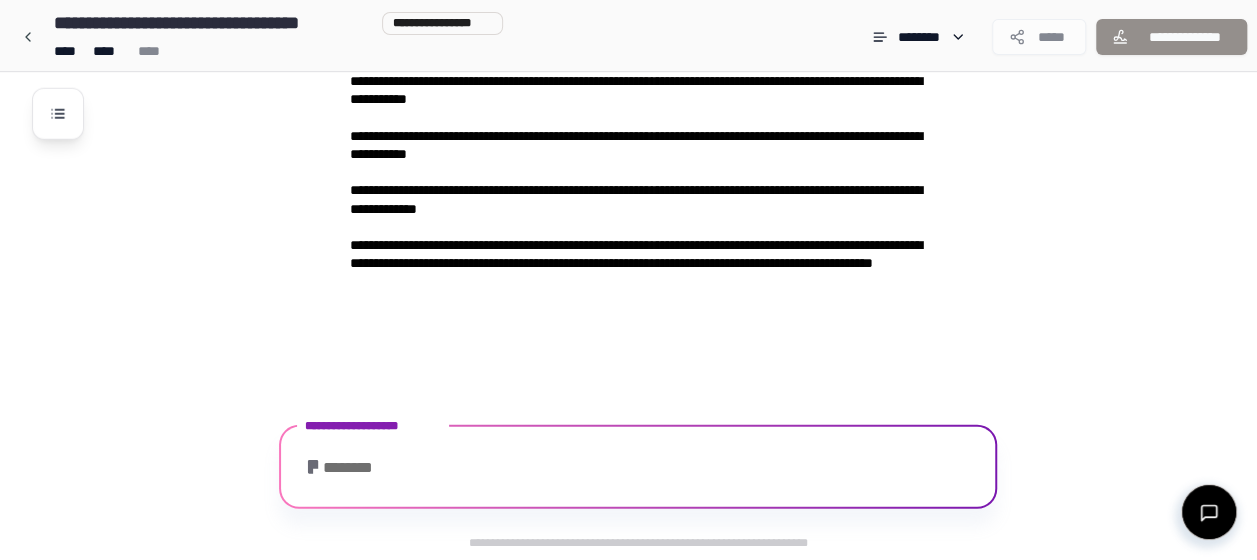 scroll, scrollTop: 2746, scrollLeft: 0, axis: vertical 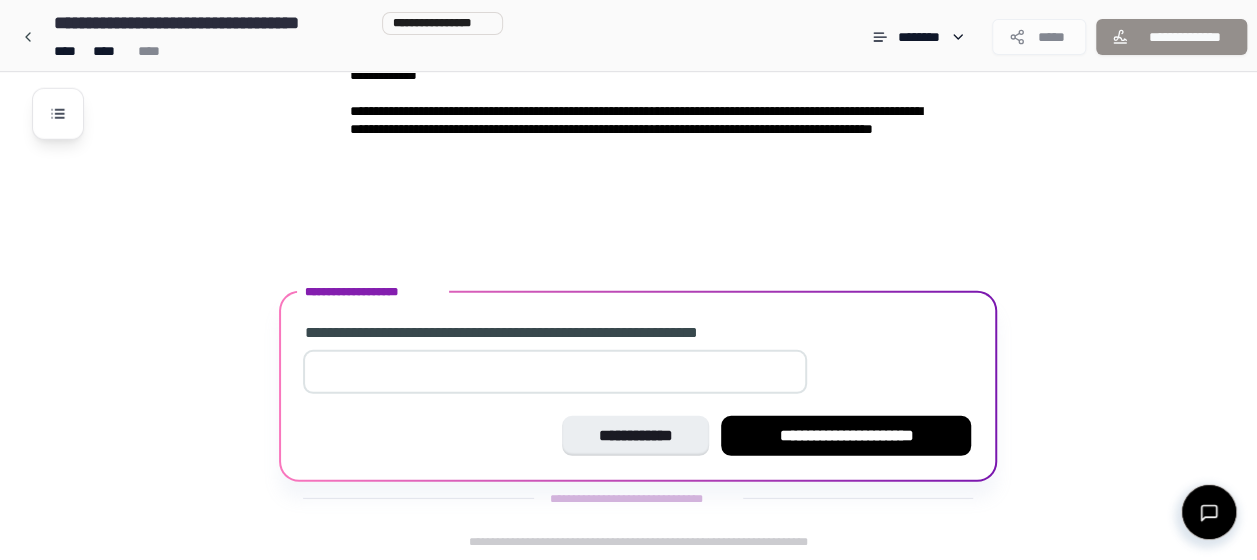 click at bounding box center (555, 372) 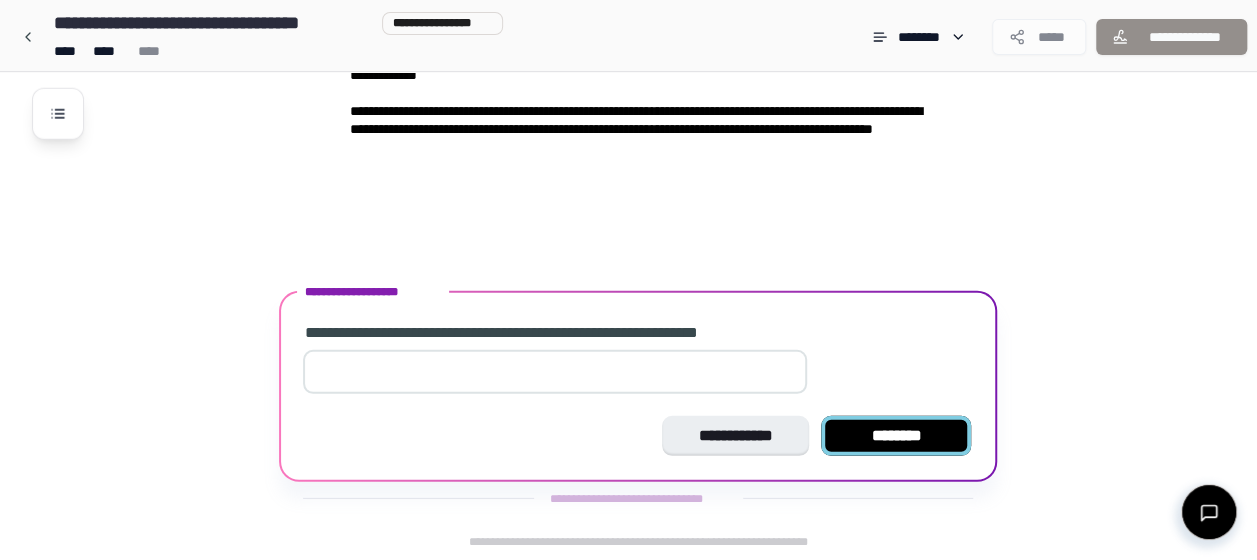 type on "*" 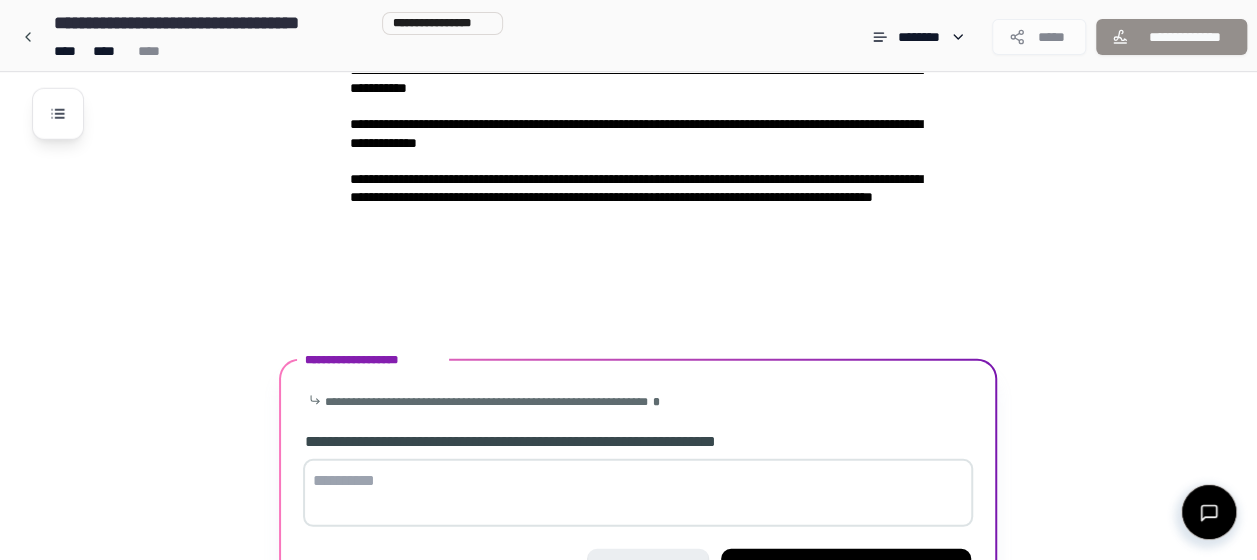 scroll, scrollTop: 2810, scrollLeft: 0, axis: vertical 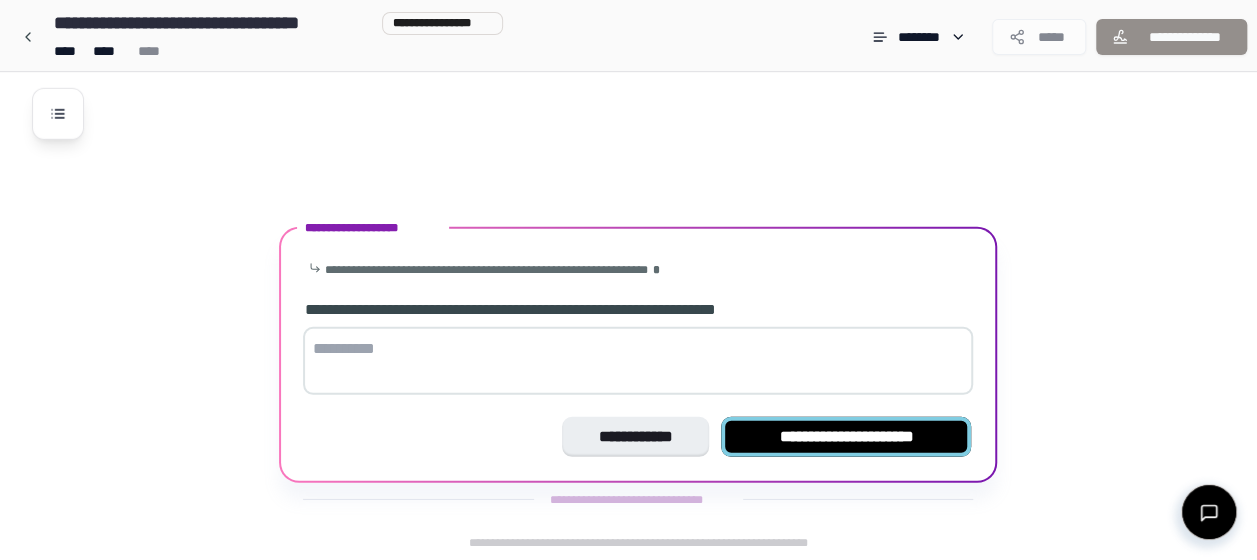 click on "**********" at bounding box center (846, 437) 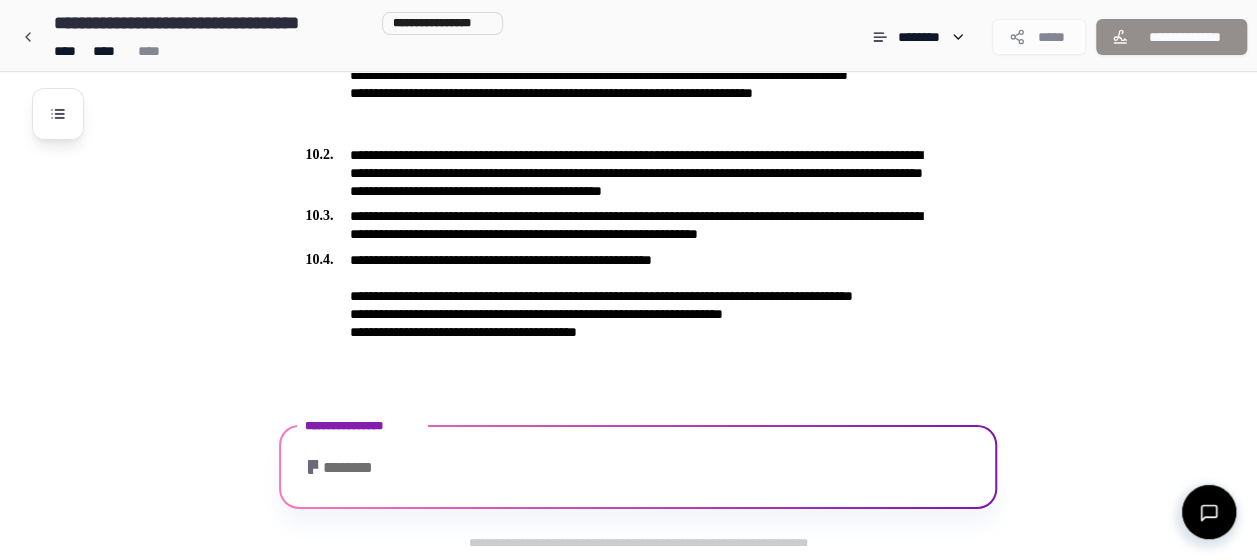 scroll, scrollTop: 3349, scrollLeft: 0, axis: vertical 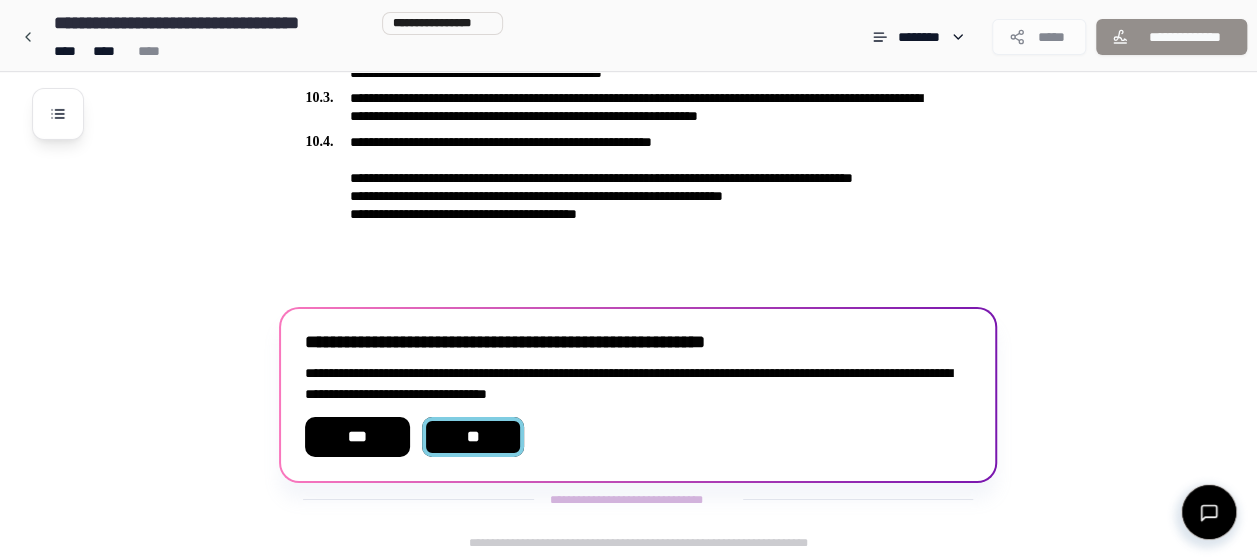 click on "**" at bounding box center (473, 437) 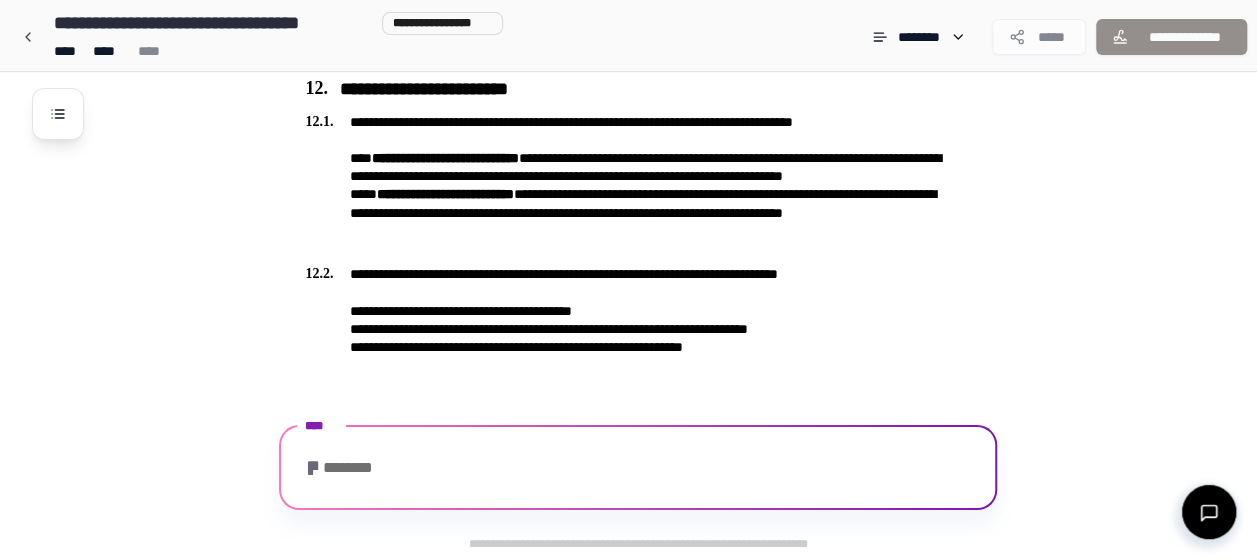 scroll, scrollTop: 3758, scrollLeft: 0, axis: vertical 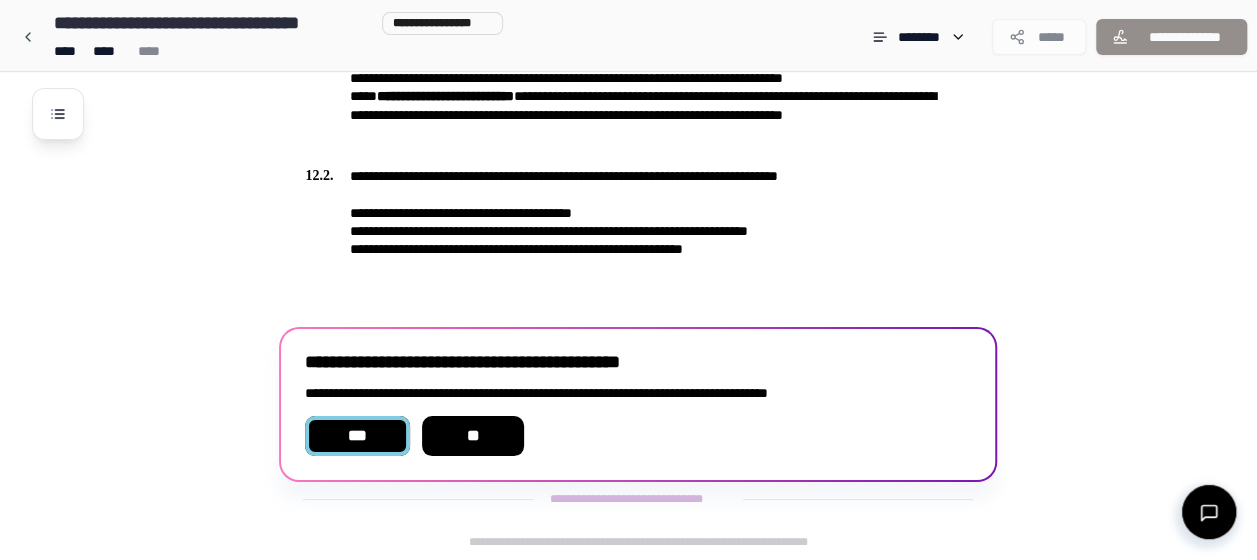 click on "***" at bounding box center (357, 436) 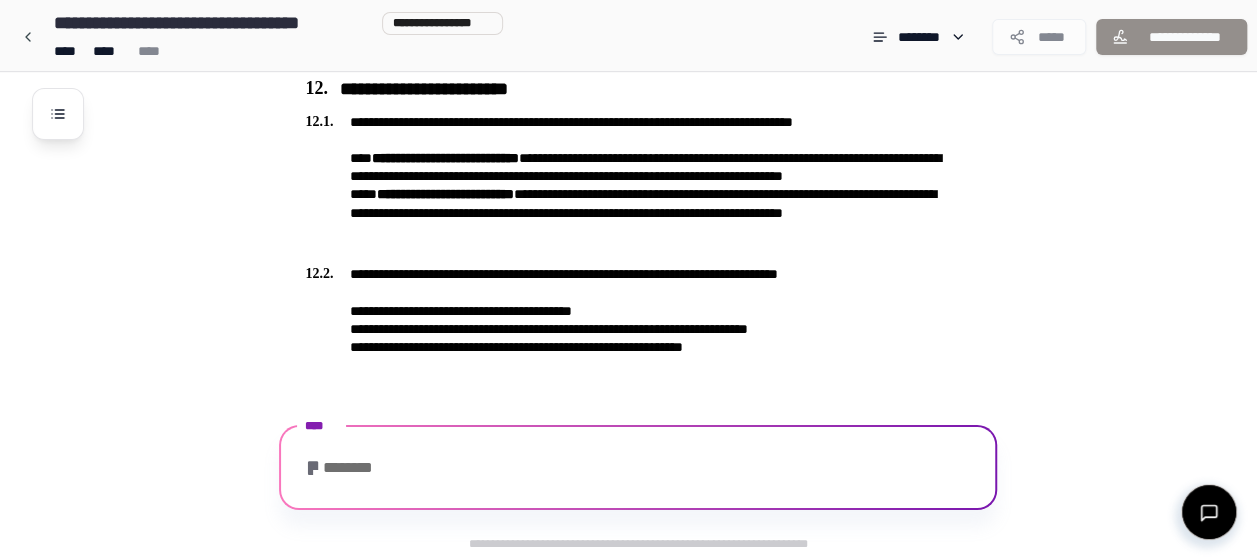 scroll, scrollTop: 3774, scrollLeft: 0, axis: vertical 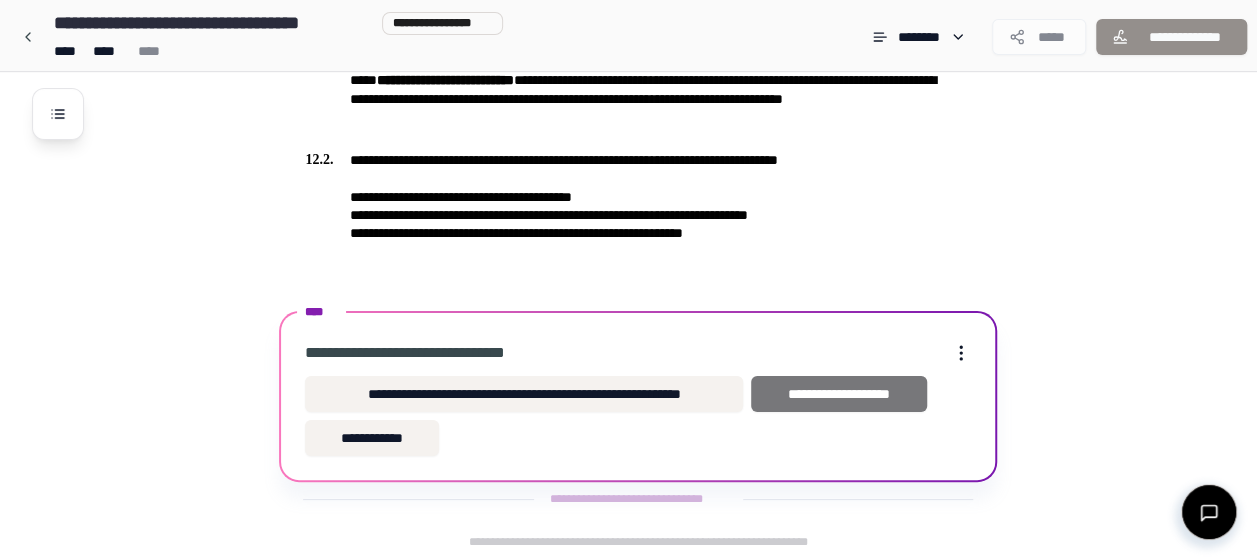 click on "**********" at bounding box center (838, 394) 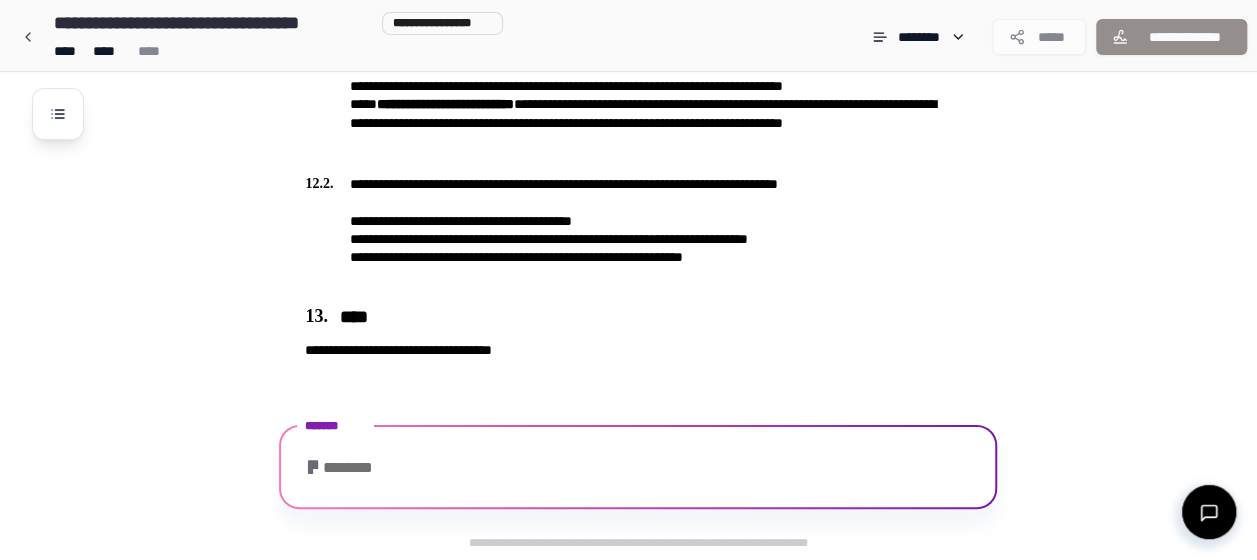scroll, scrollTop: 3847, scrollLeft: 0, axis: vertical 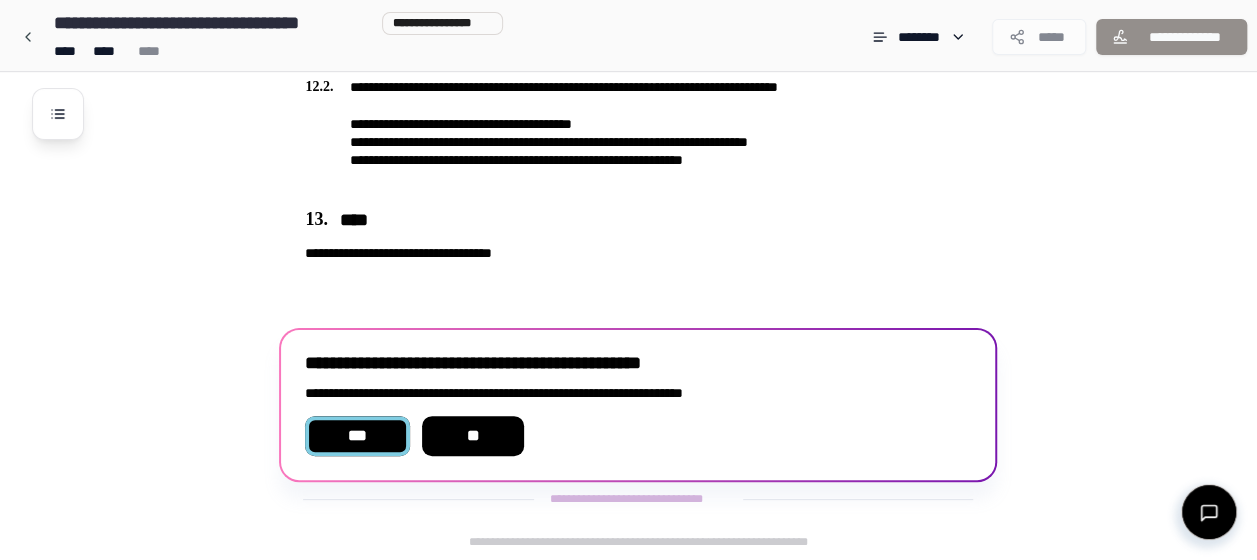 click on "***" at bounding box center (357, 436) 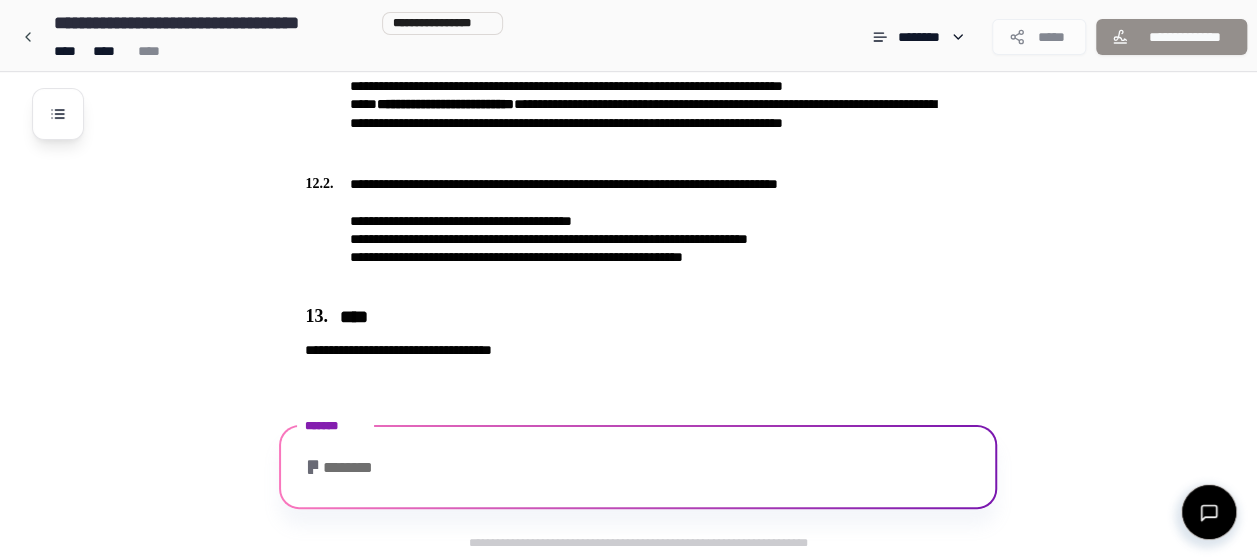 scroll, scrollTop: 3864, scrollLeft: 0, axis: vertical 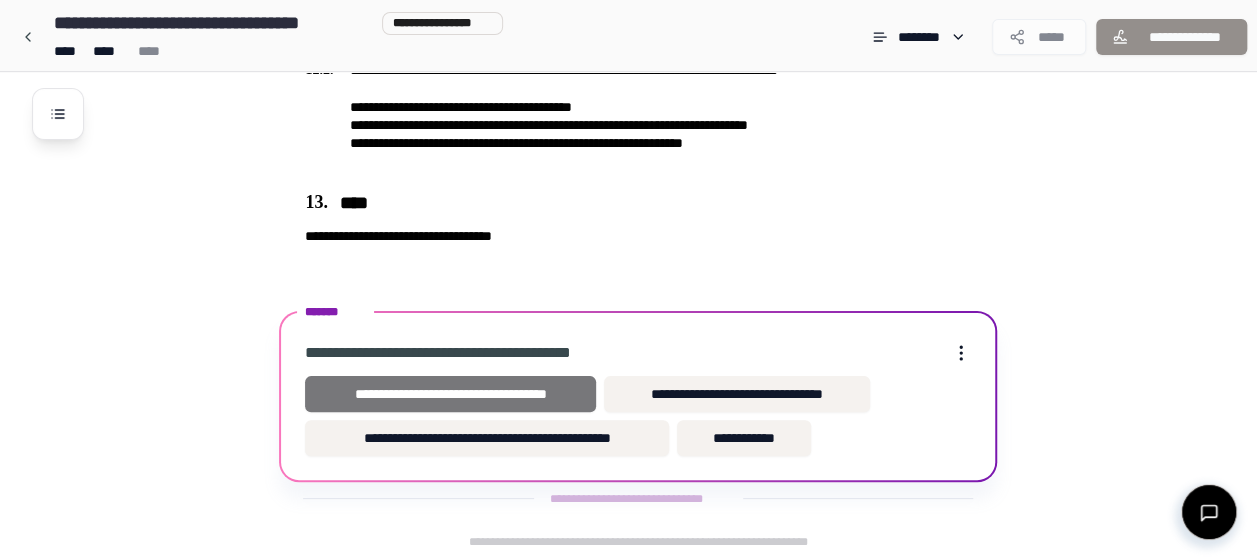 click on "**********" at bounding box center [450, 394] 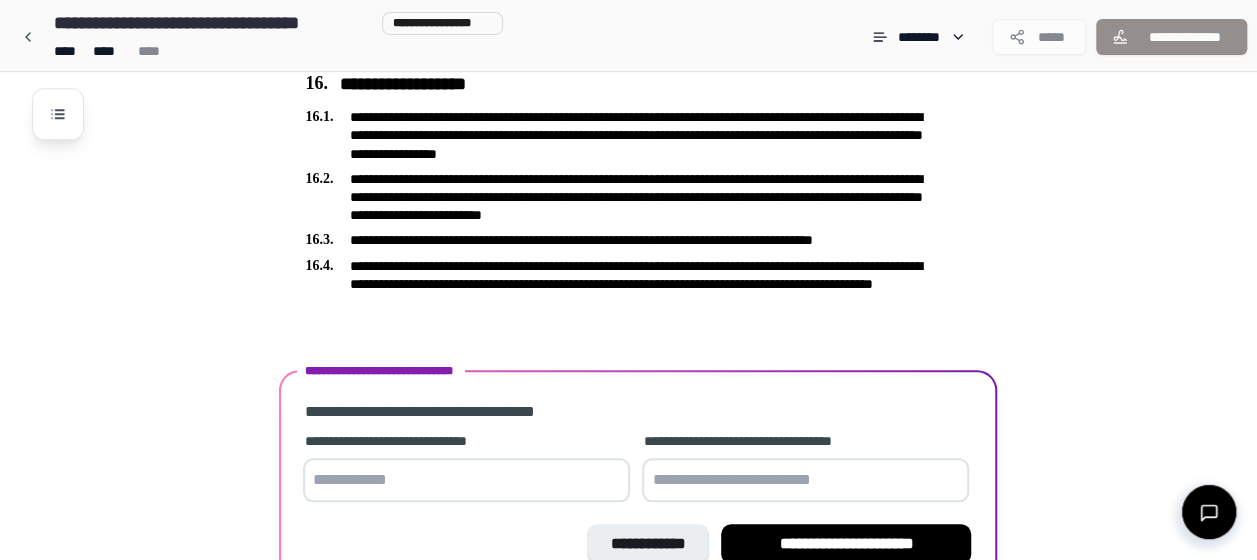 scroll, scrollTop: 4780, scrollLeft: 0, axis: vertical 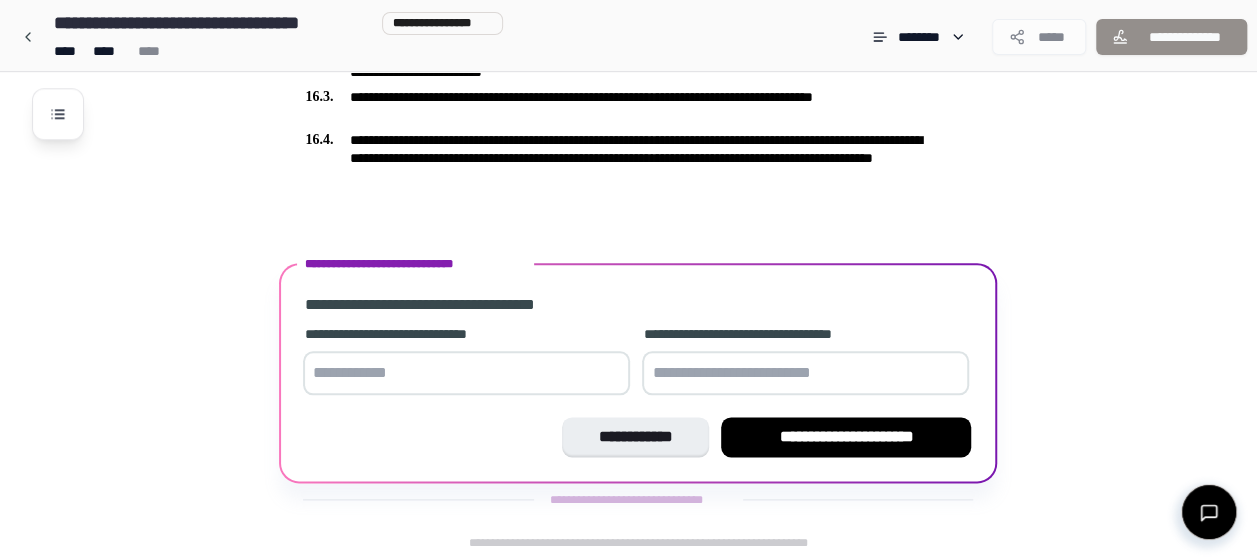click at bounding box center (466, 373) 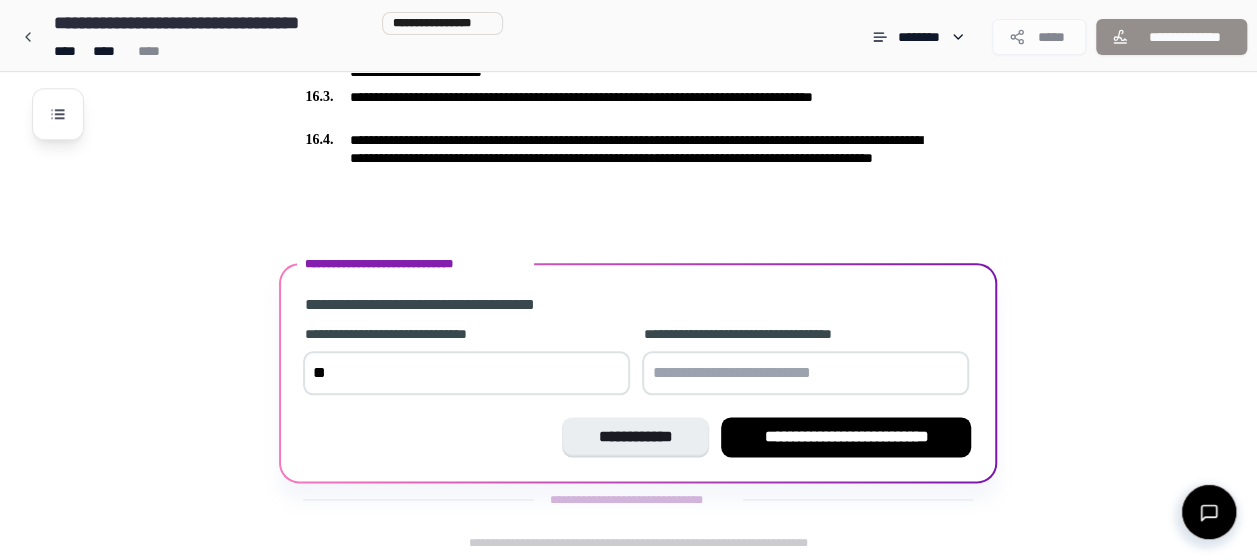 type on "*" 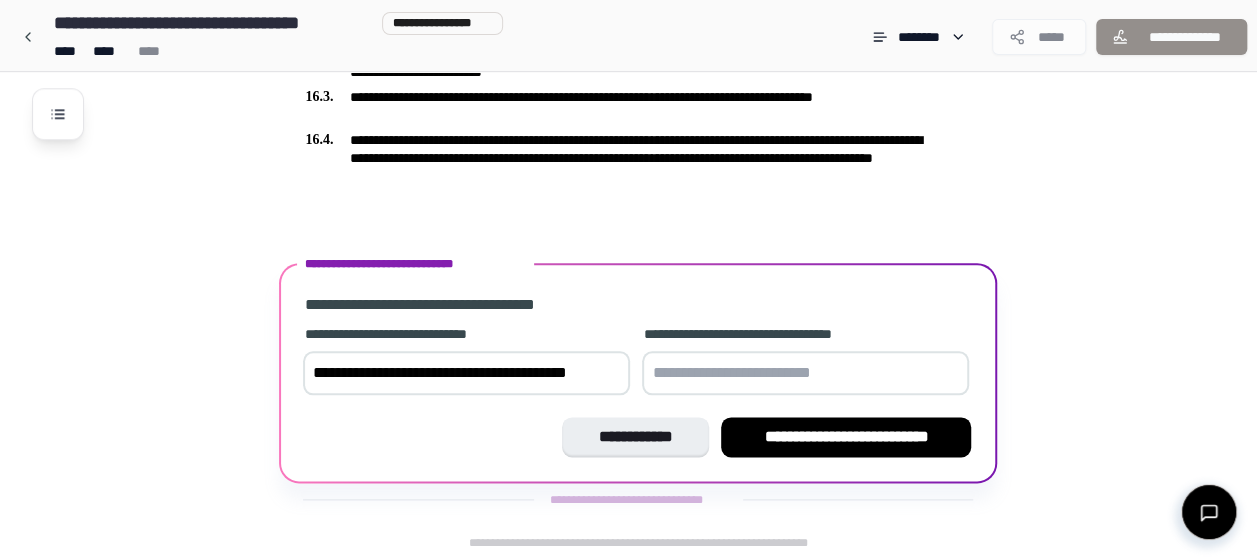 scroll, scrollTop: 4804, scrollLeft: 0, axis: vertical 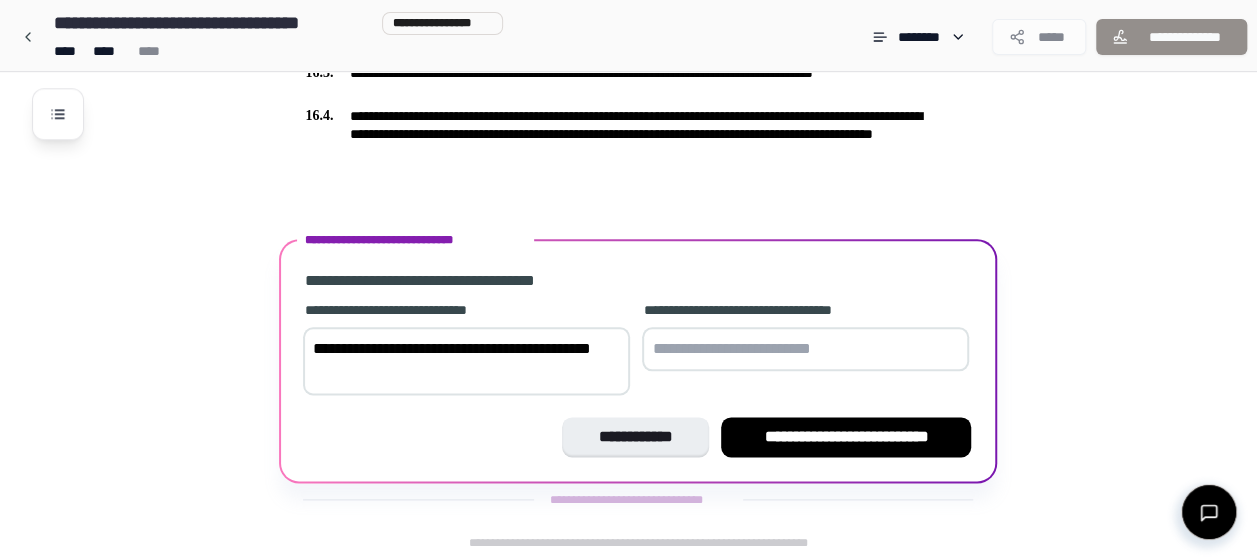 type on "**********" 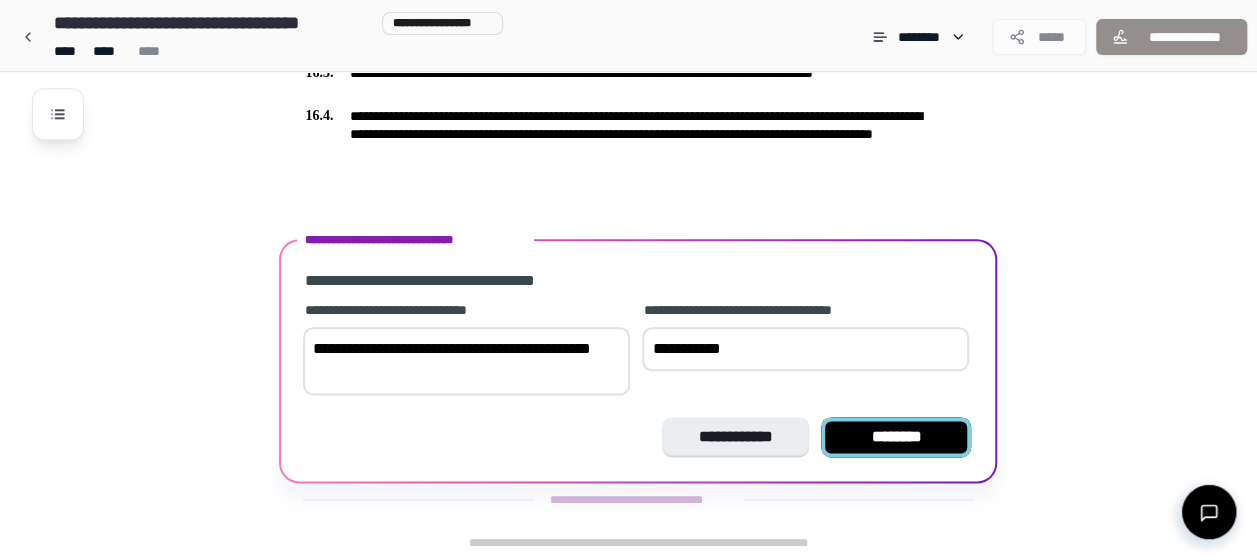 type on "**********" 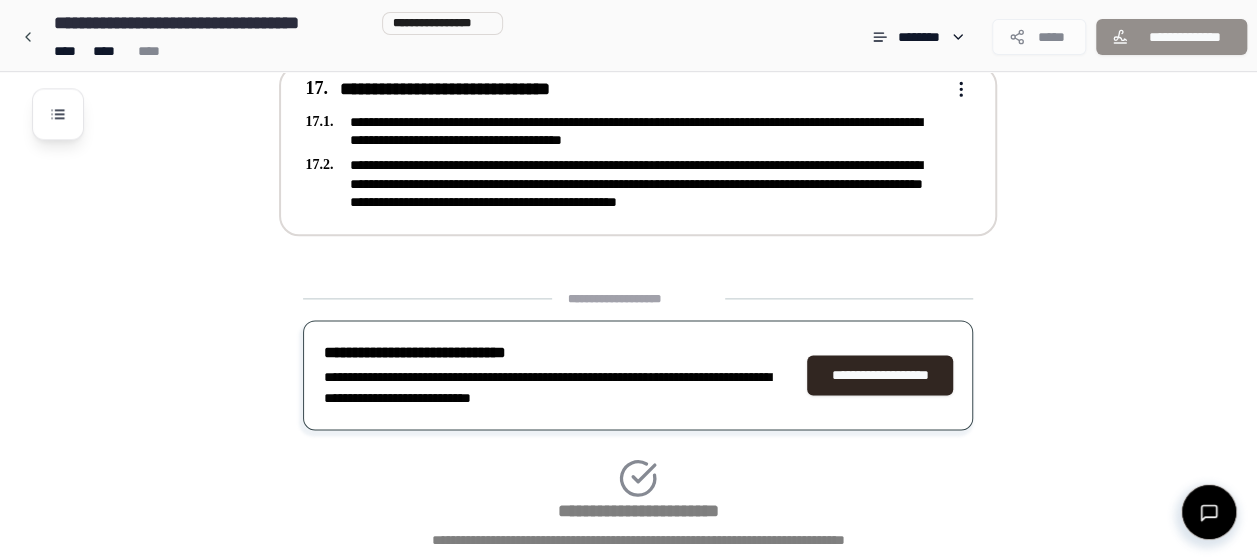 scroll, scrollTop: 5061, scrollLeft: 0, axis: vertical 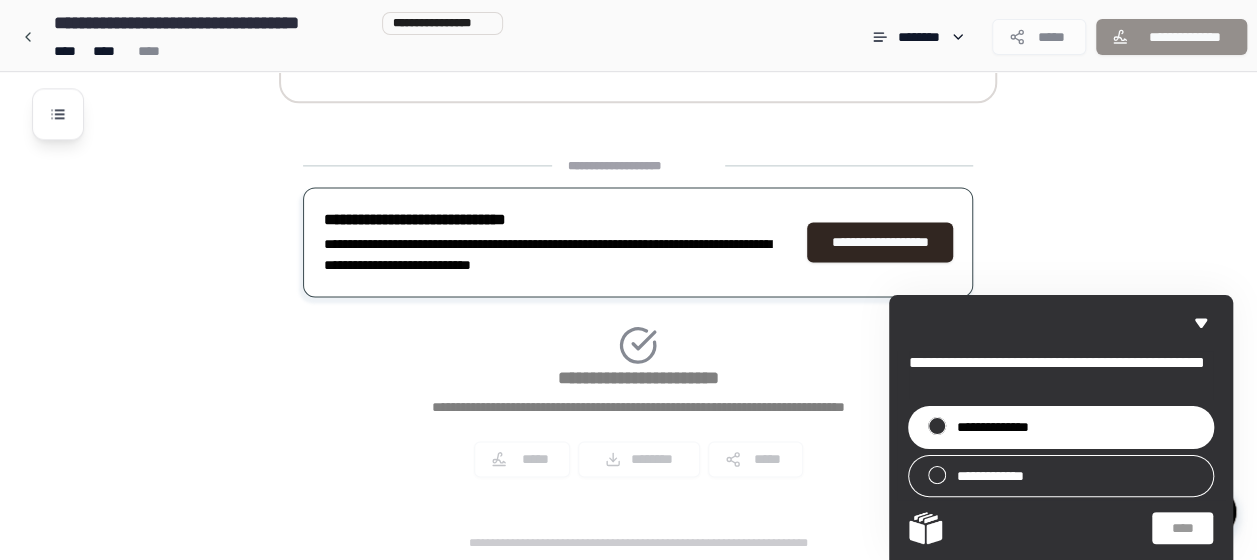 click on "**********" at bounding box center [1061, 427] 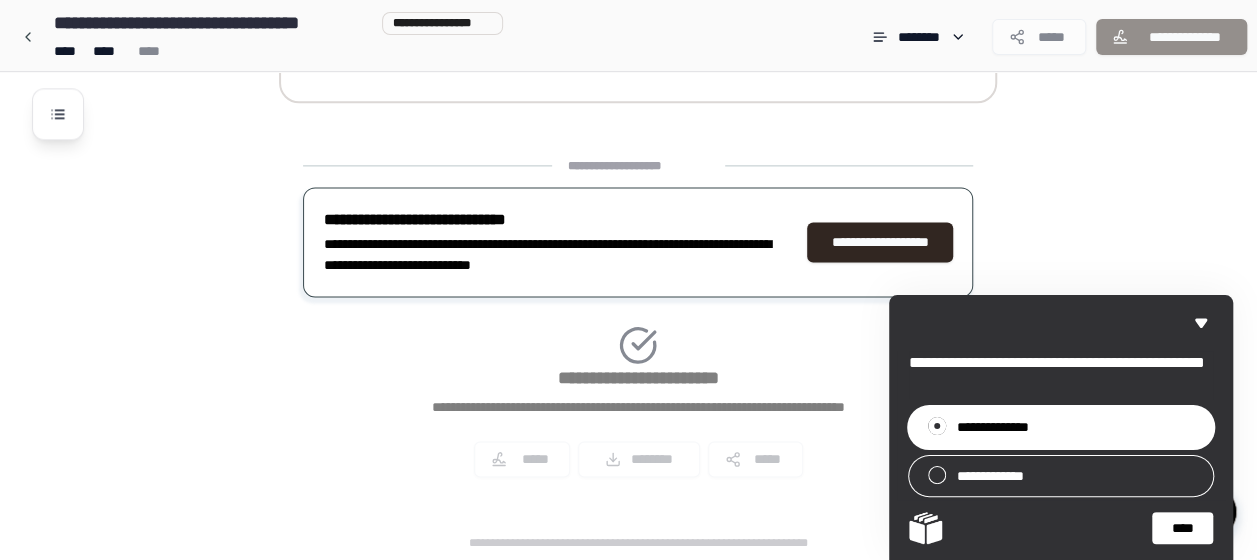 click on "****" at bounding box center (1182, 528) 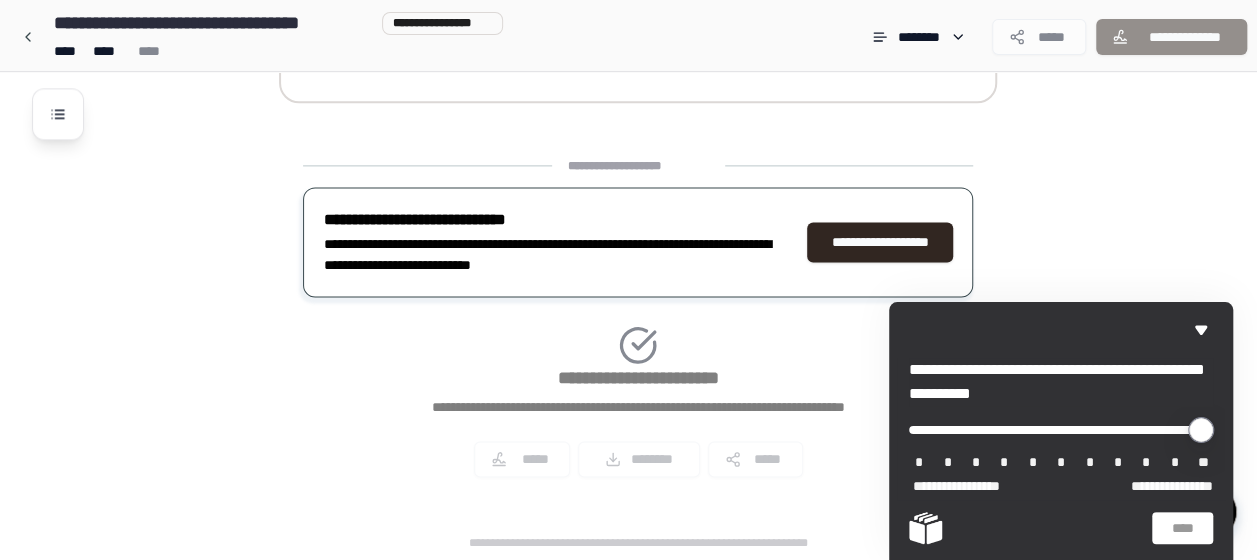type on "**" 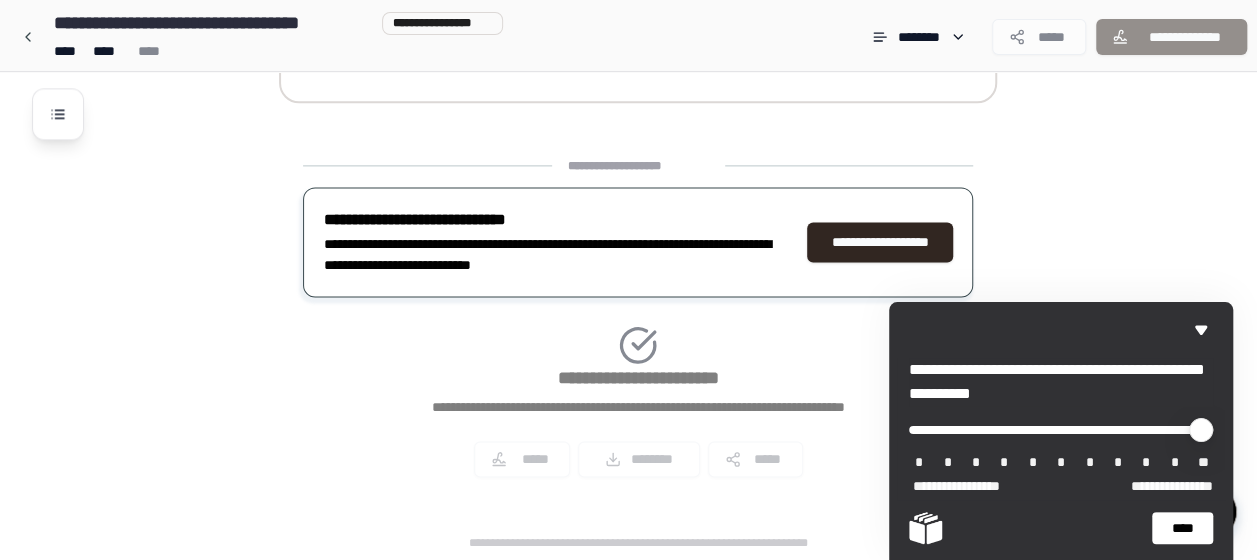 click on "****" at bounding box center (1182, 528) 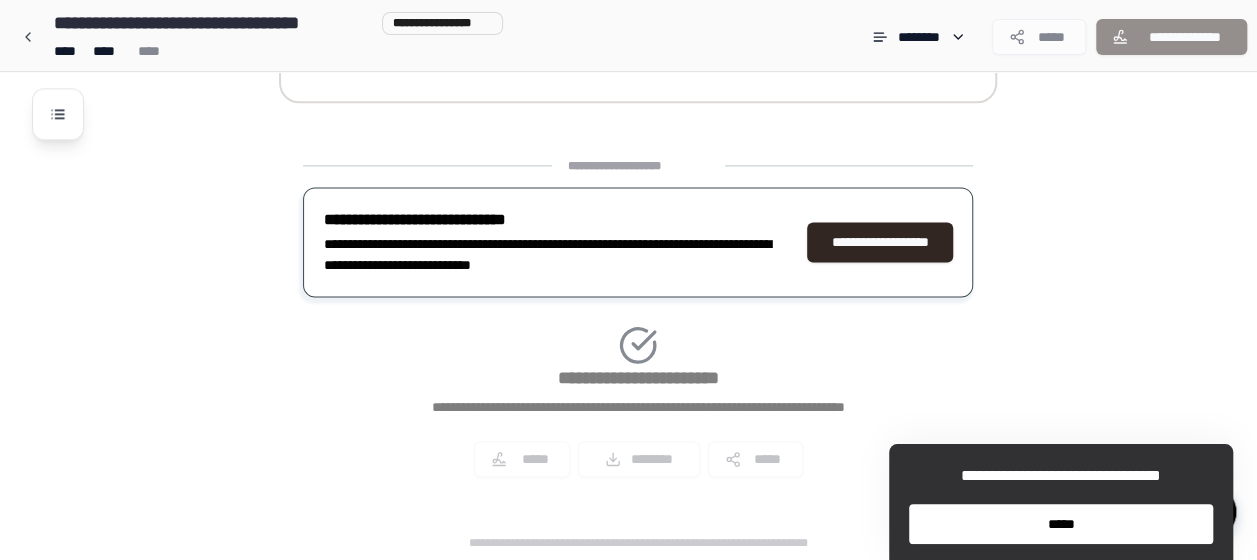 click on "*****" at bounding box center [1061, 524] 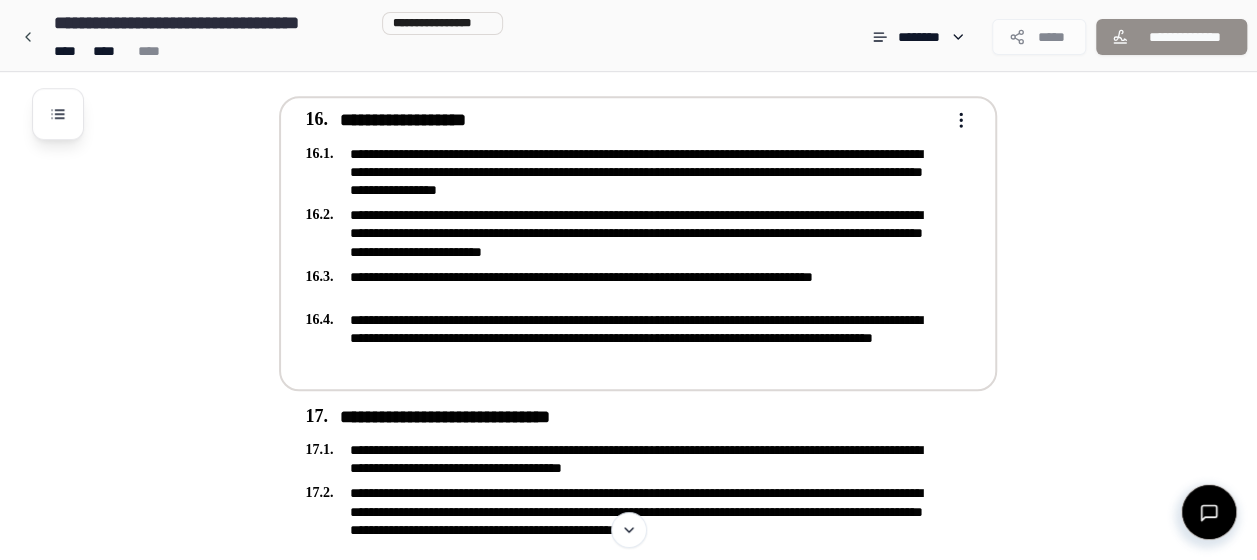 scroll, scrollTop: 5061, scrollLeft: 0, axis: vertical 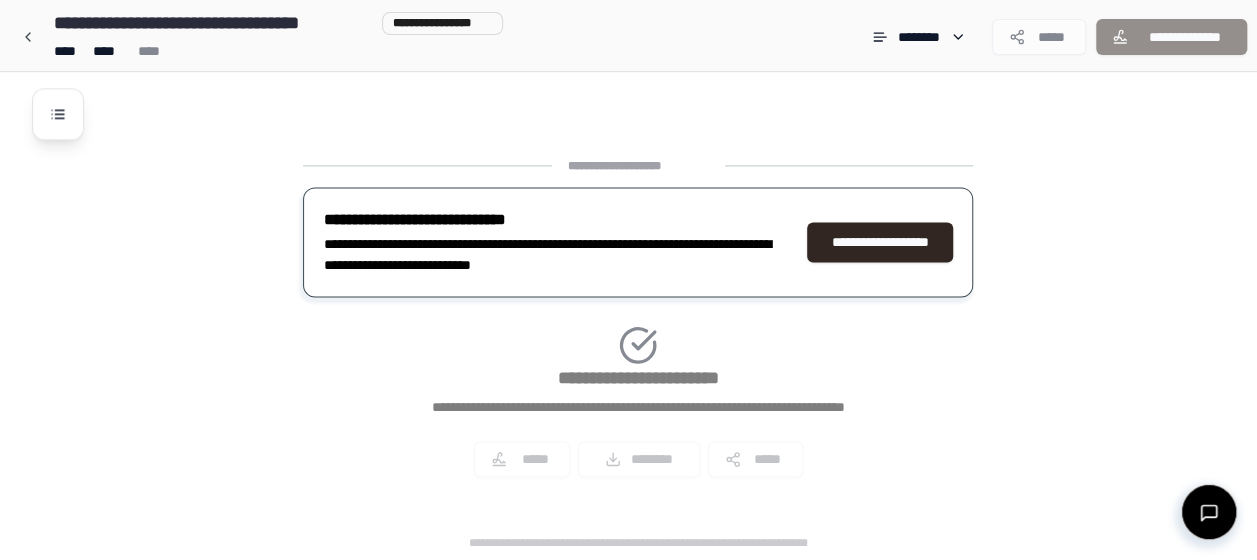 click on "**********" at bounding box center [880, 242] 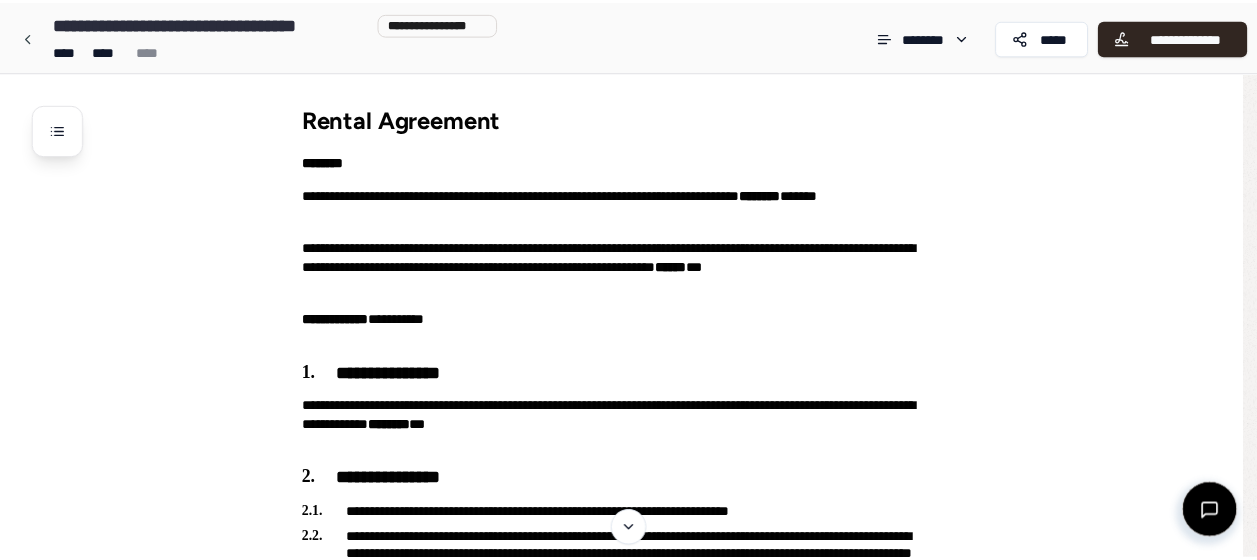 scroll, scrollTop: 0, scrollLeft: 0, axis: both 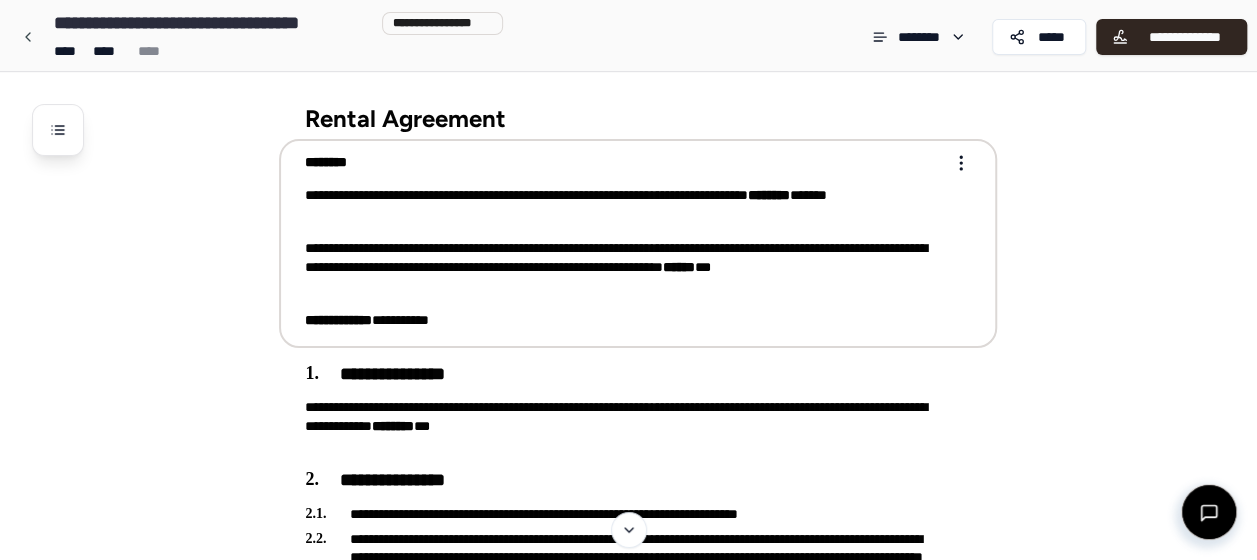 click on "**********" at bounding box center [624, 205] 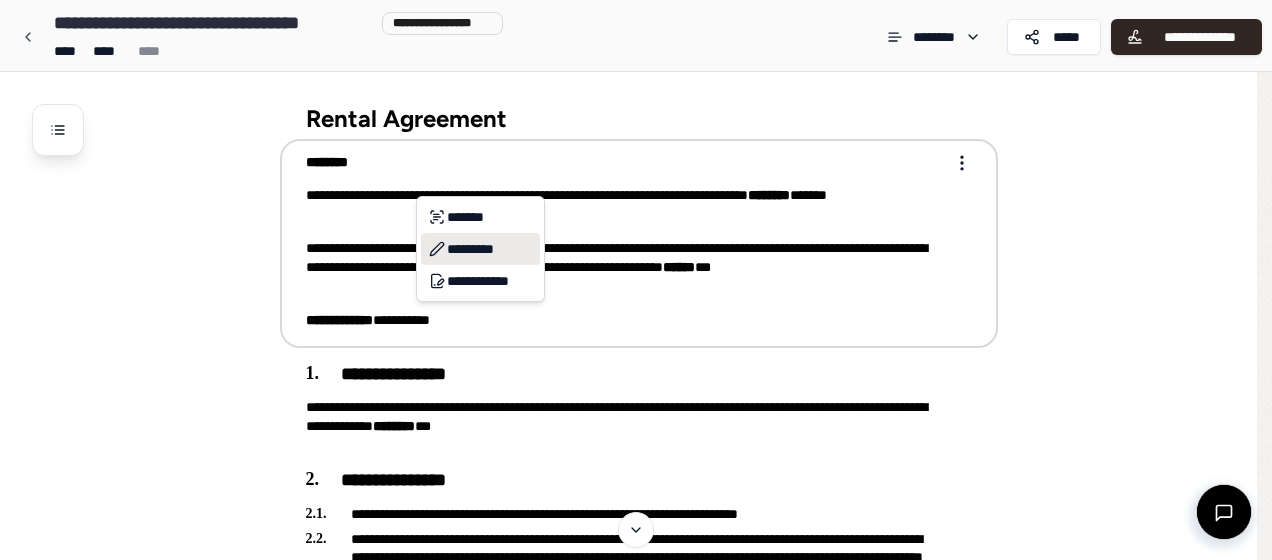 click on "*********" at bounding box center [480, 249] 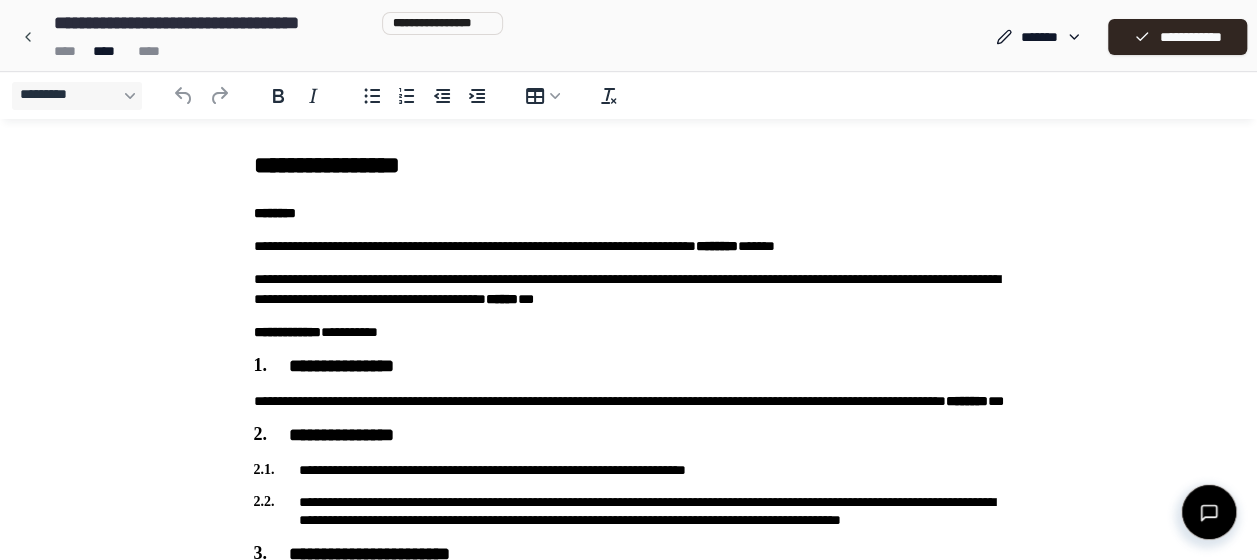 scroll, scrollTop: 0, scrollLeft: 0, axis: both 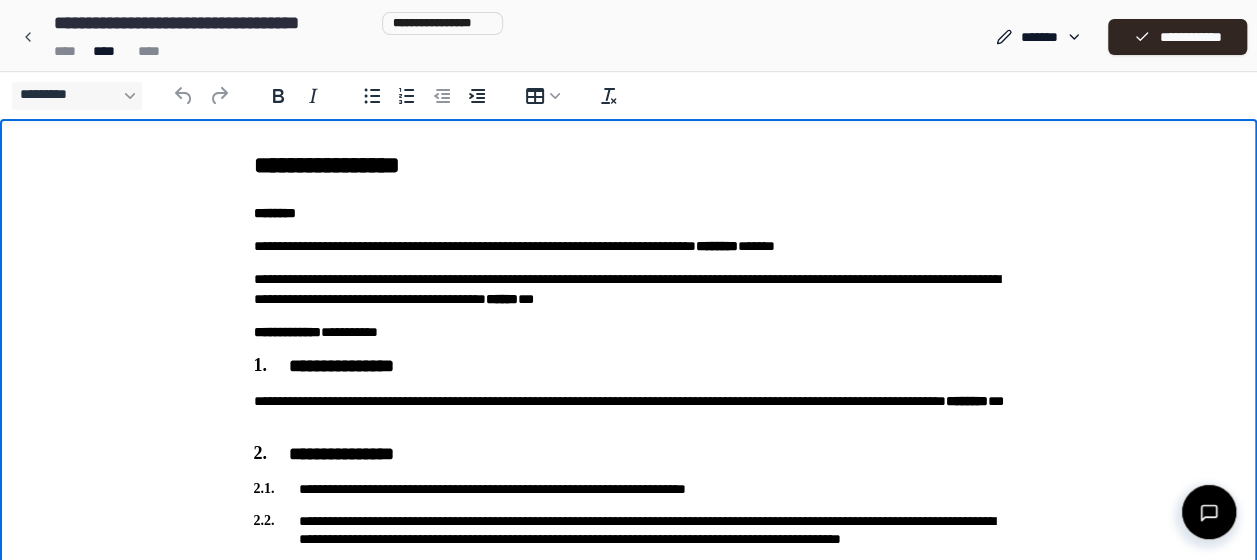 click on "**********" at bounding box center (629, 246) 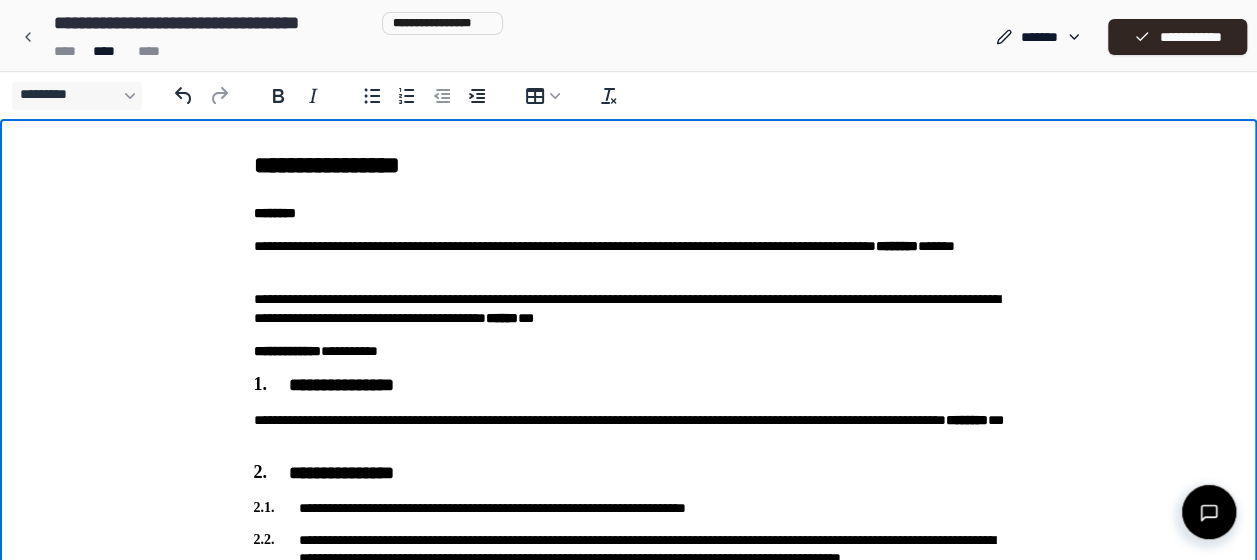 click on "**********" at bounding box center [629, 256] 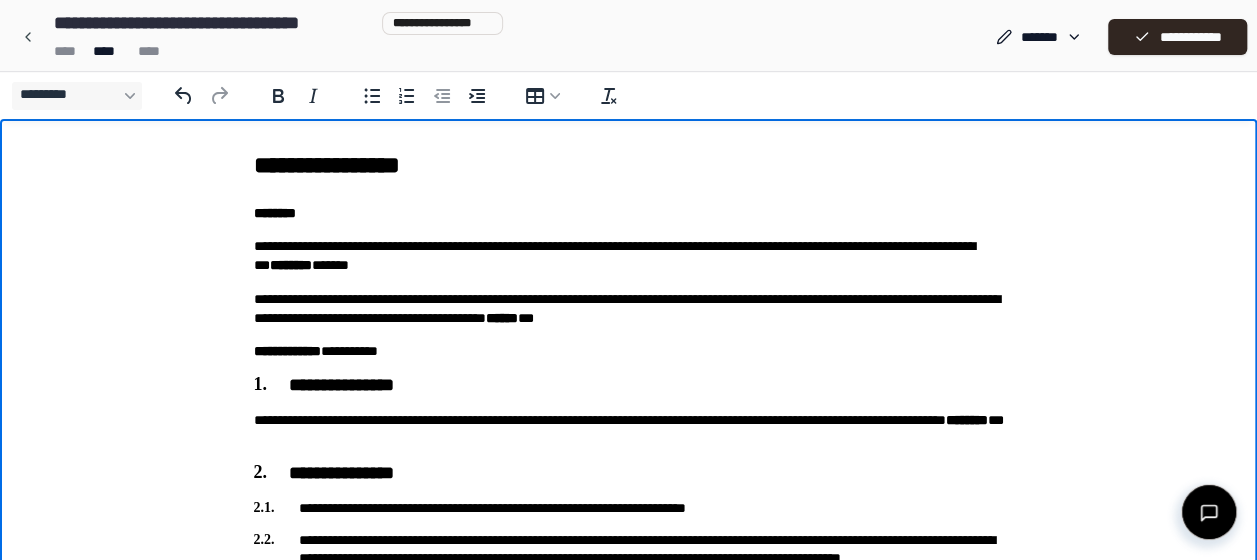 click on "**********" at bounding box center (629, 309) 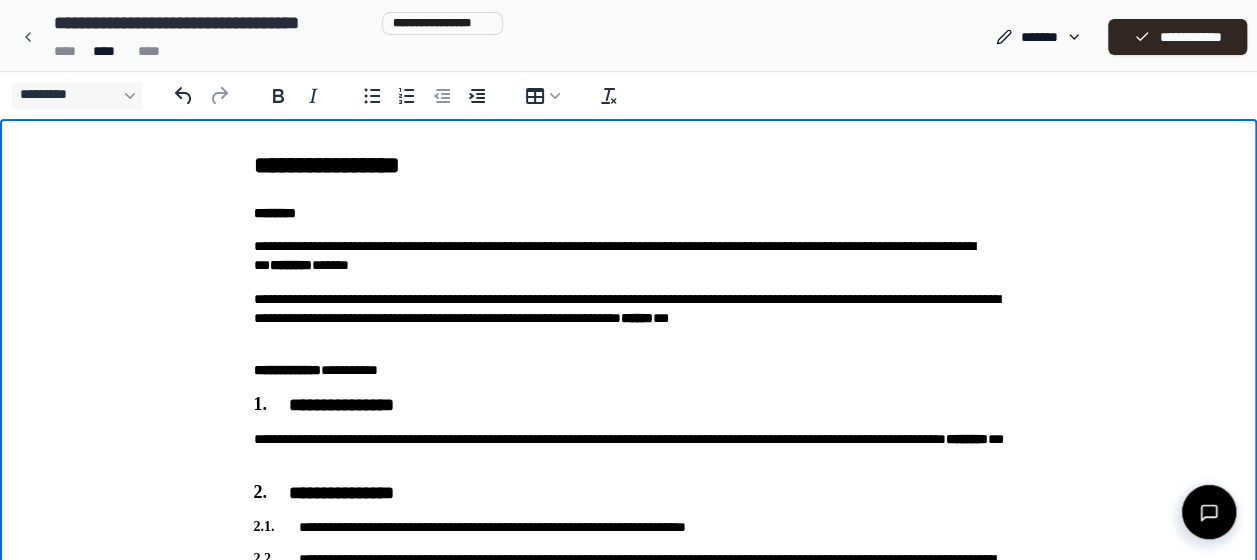 click on "**********" at bounding box center (629, 319) 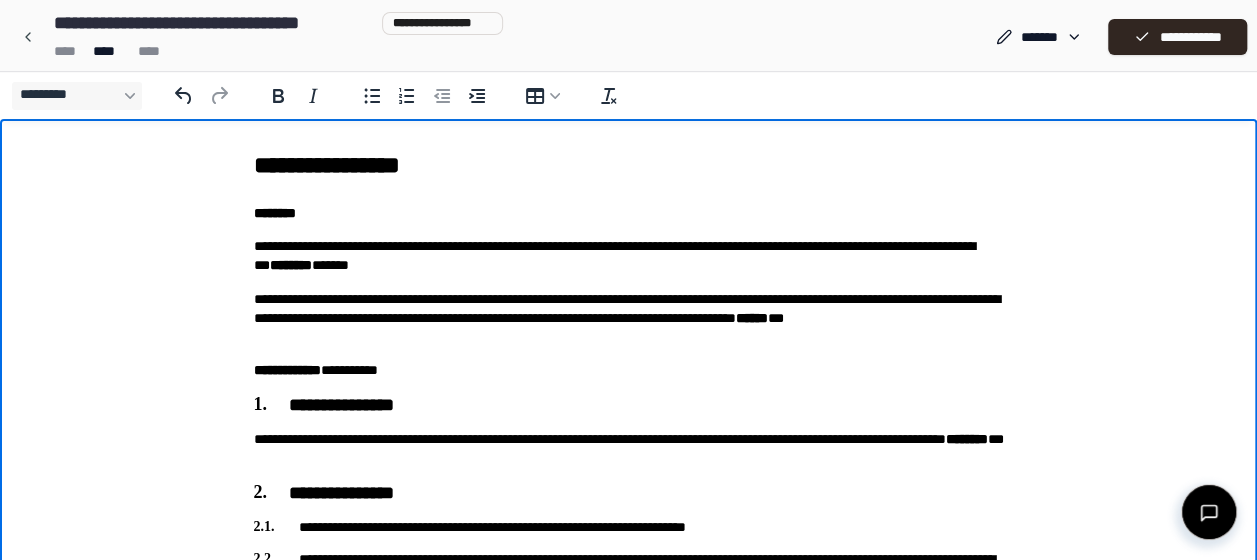 click on "**********" at bounding box center (629, 319) 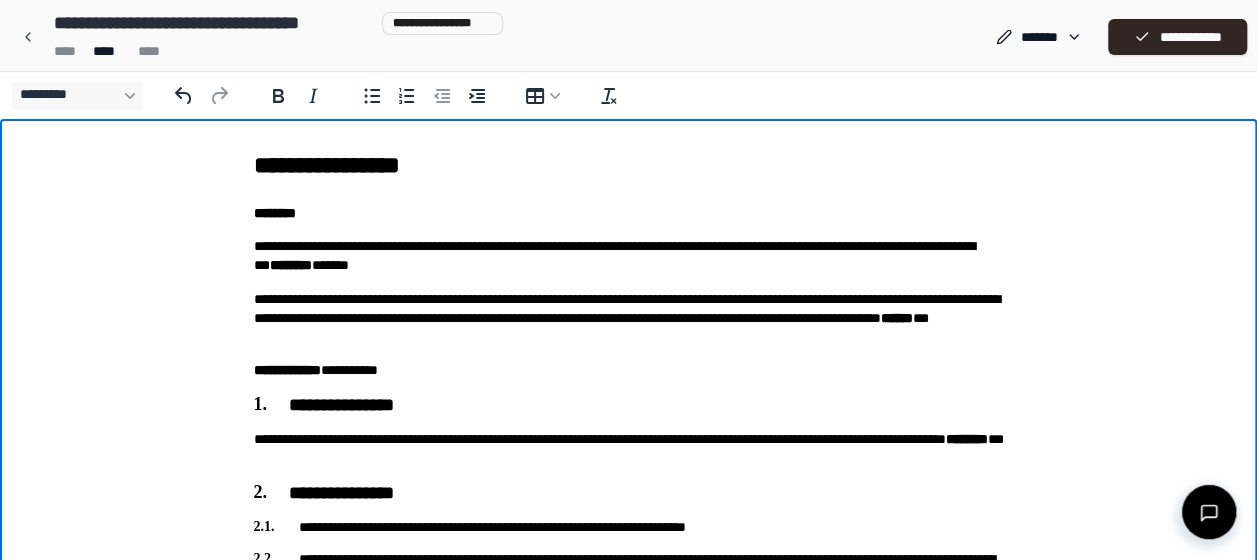 click on "**********" at bounding box center [629, 319] 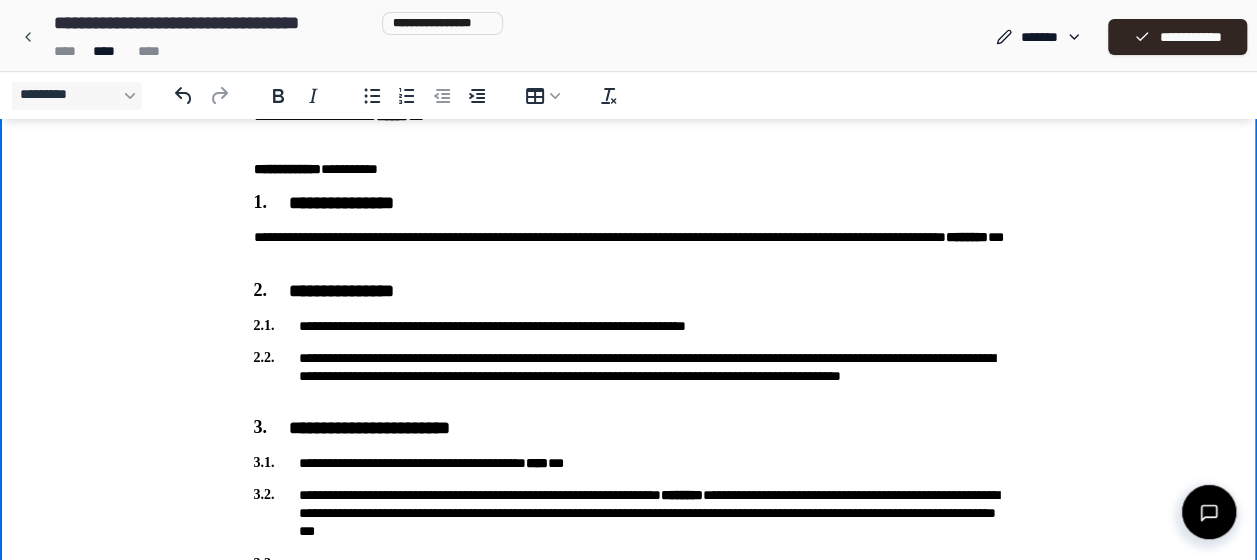 scroll, scrollTop: 240, scrollLeft: 0, axis: vertical 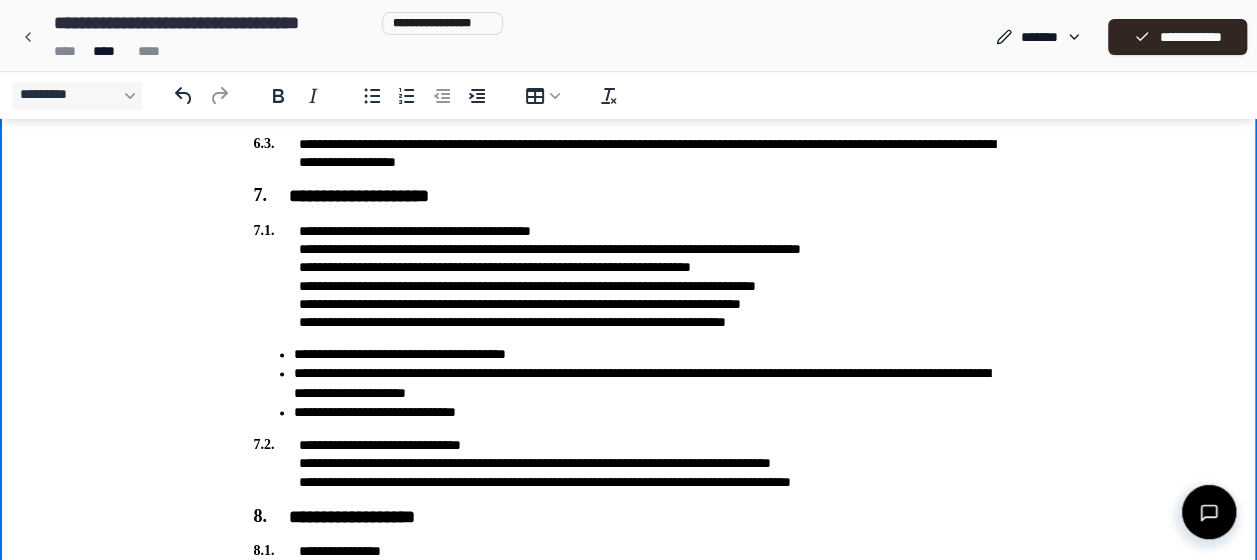 click on "**********" at bounding box center (649, 354) 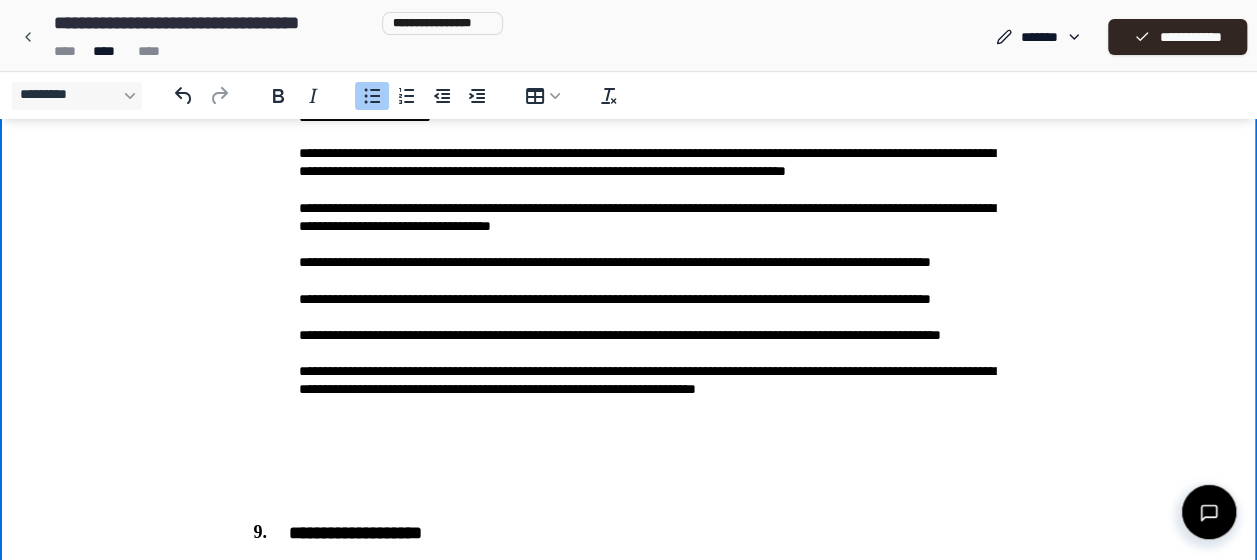 scroll, scrollTop: 2273, scrollLeft: 0, axis: vertical 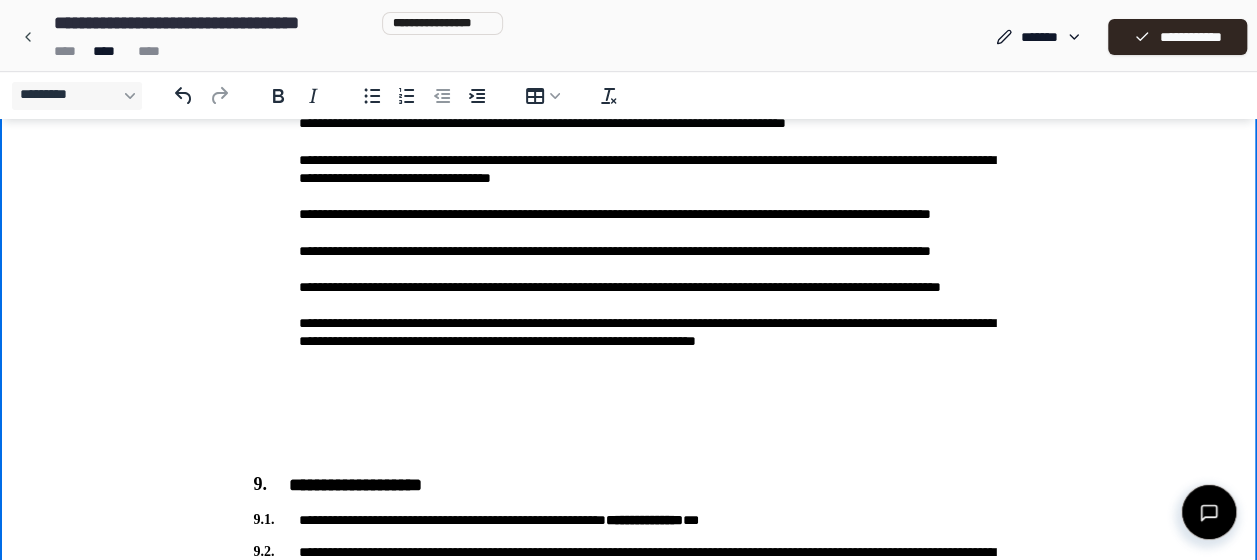 click on "**********" at bounding box center [629, 50] 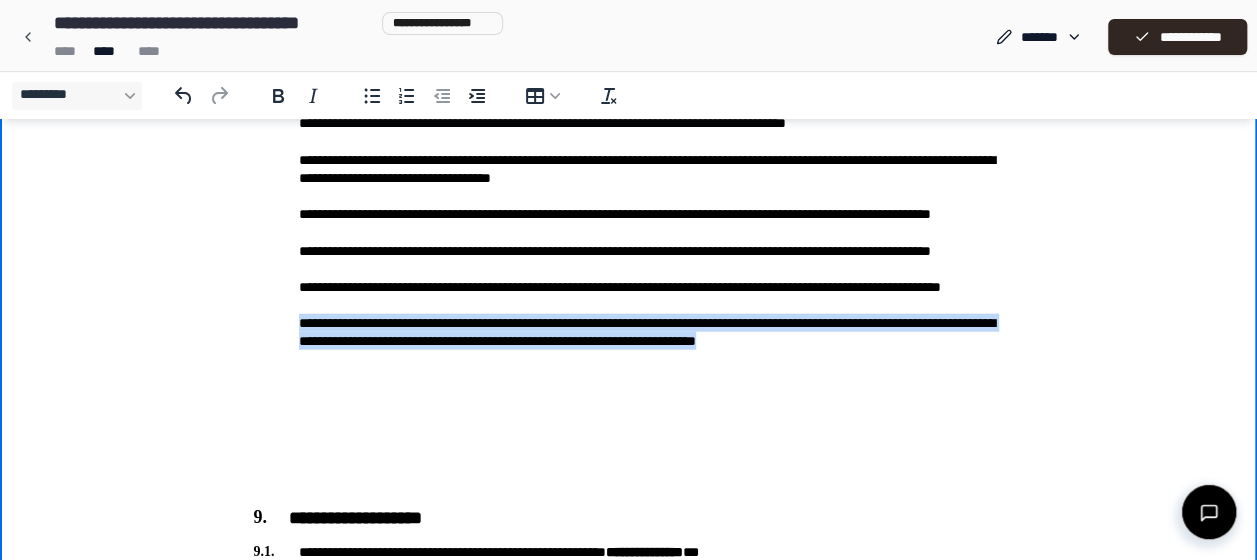 drag, startPoint x: 300, startPoint y: 435, endPoint x: 878, endPoint y: 451, distance: 578.22144 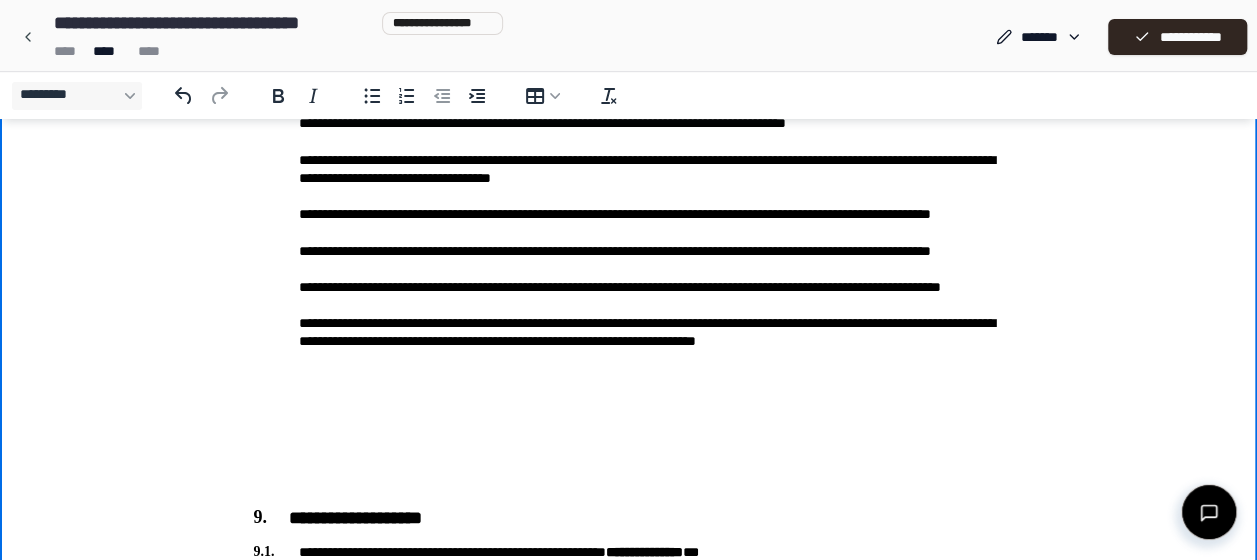 click at bounding box center [629, 483] 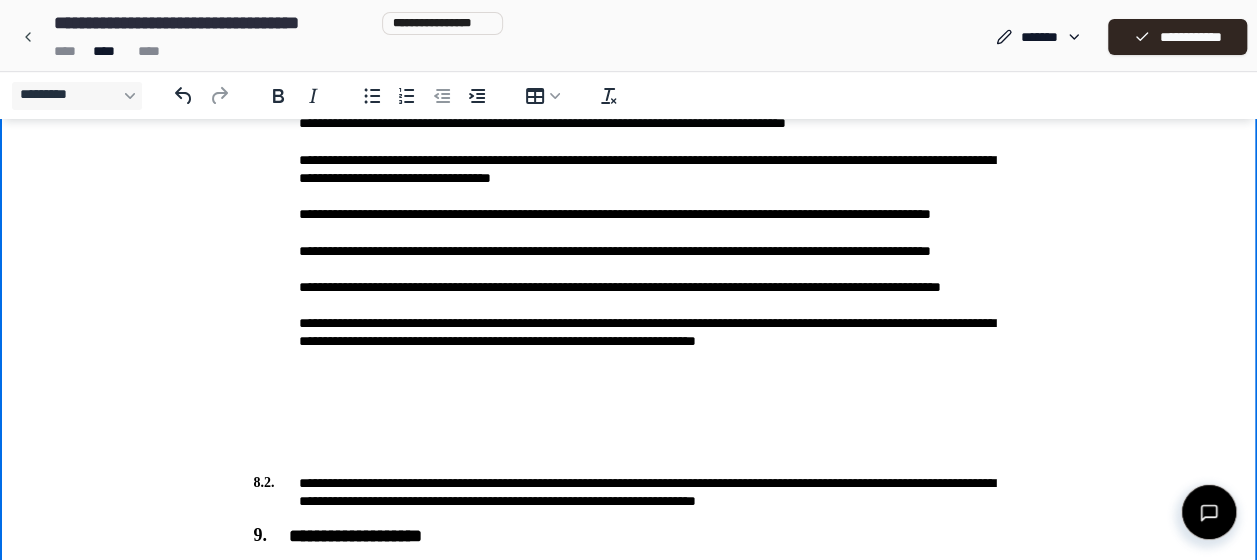 click on "**********" at bounding box center [629, 492] 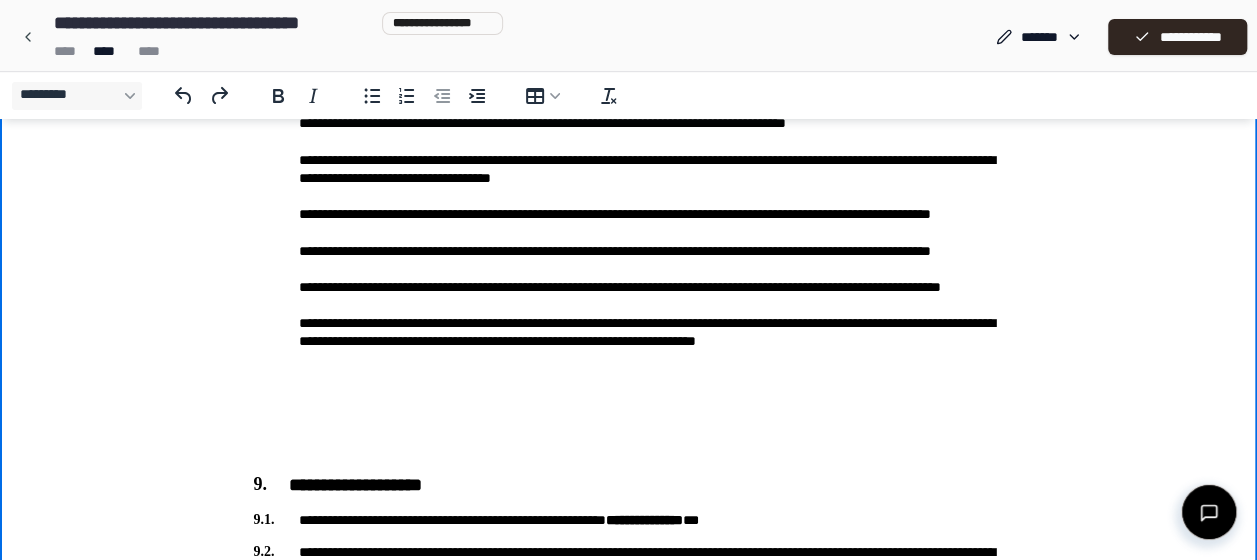 click on "**********" at bounding box center (629, 50) 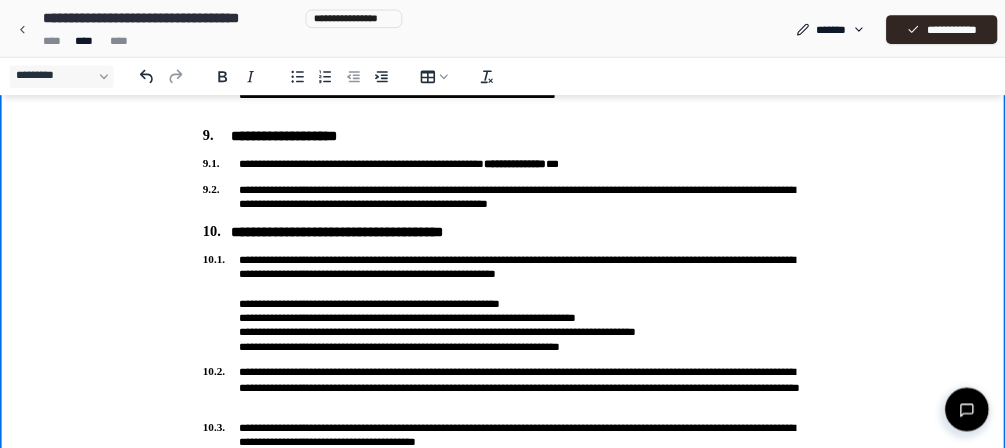 scroll, scrollTop: 2400, scrollLeft: 0, axis: vertical 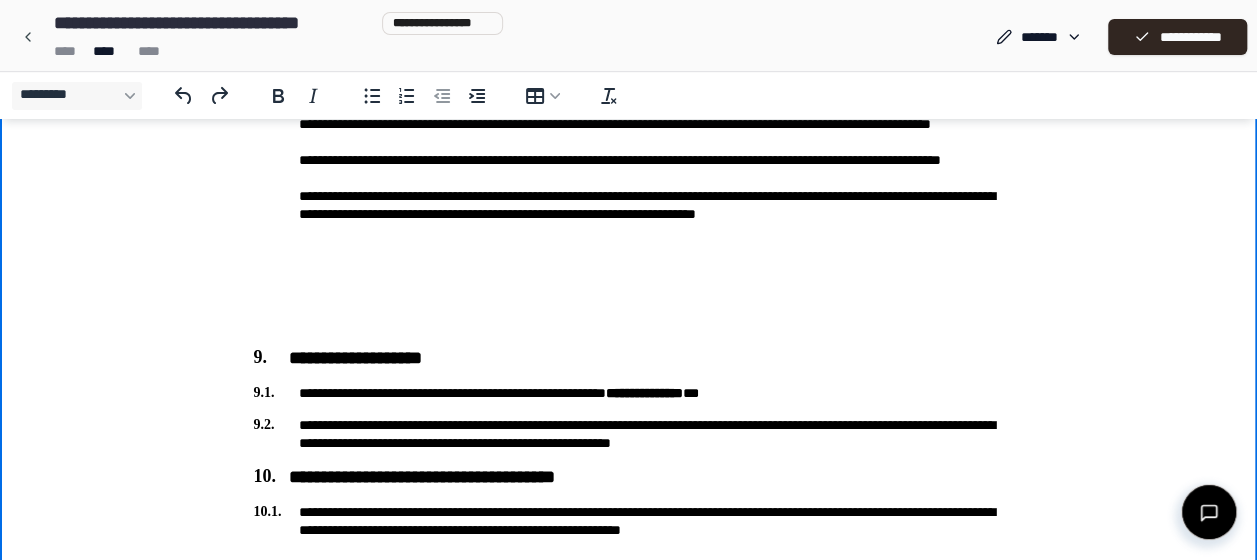 click on "**********" at bounding box center (629, -77) 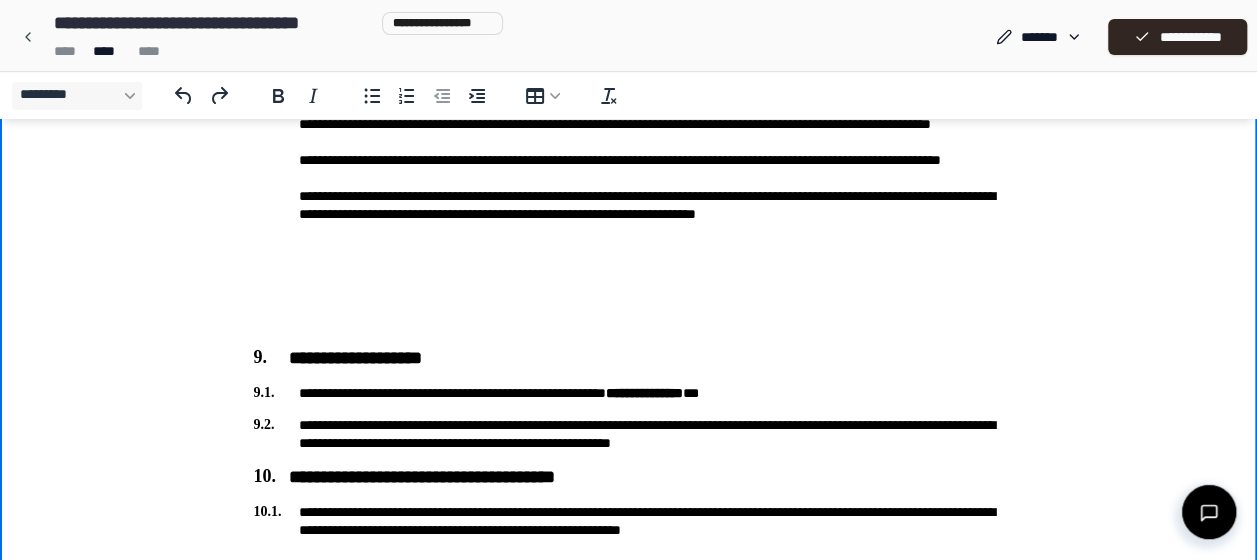 click on "**********" at bounding box center [629, -77] 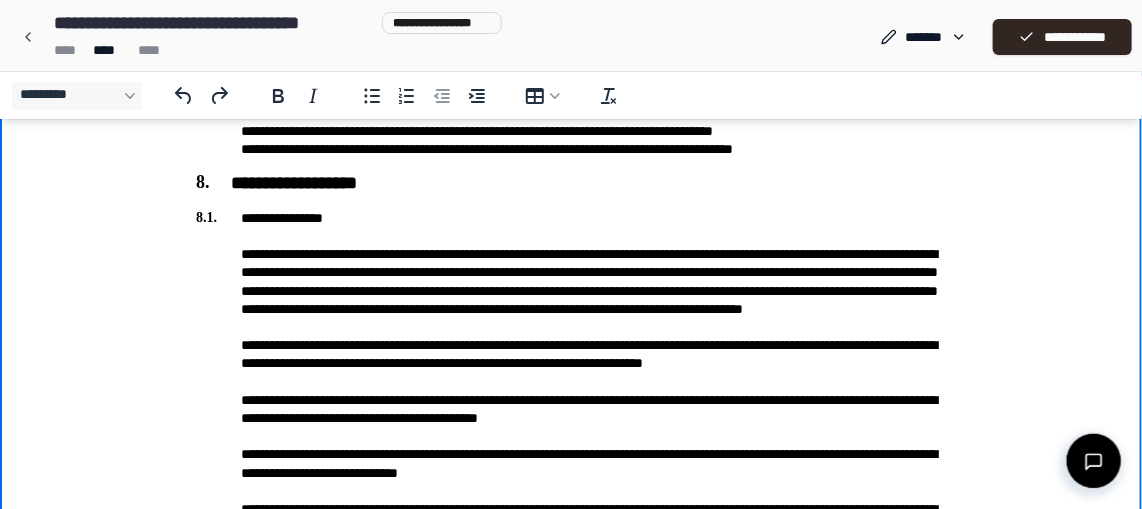 scroll, scrollTop: 1672, scrollLeft: 0, axis: vertical 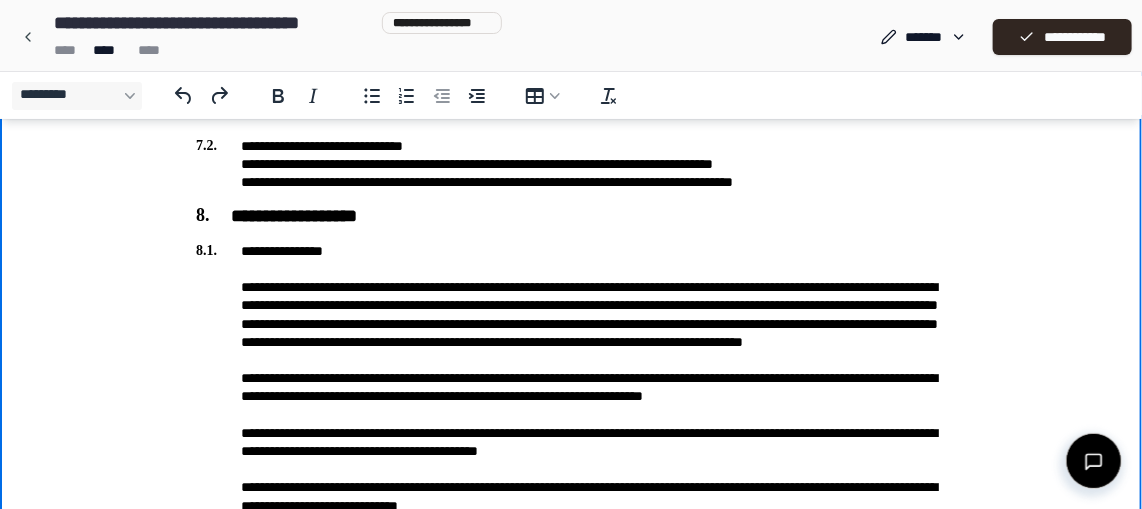 click on "**********" at bounding box center (571, 652) 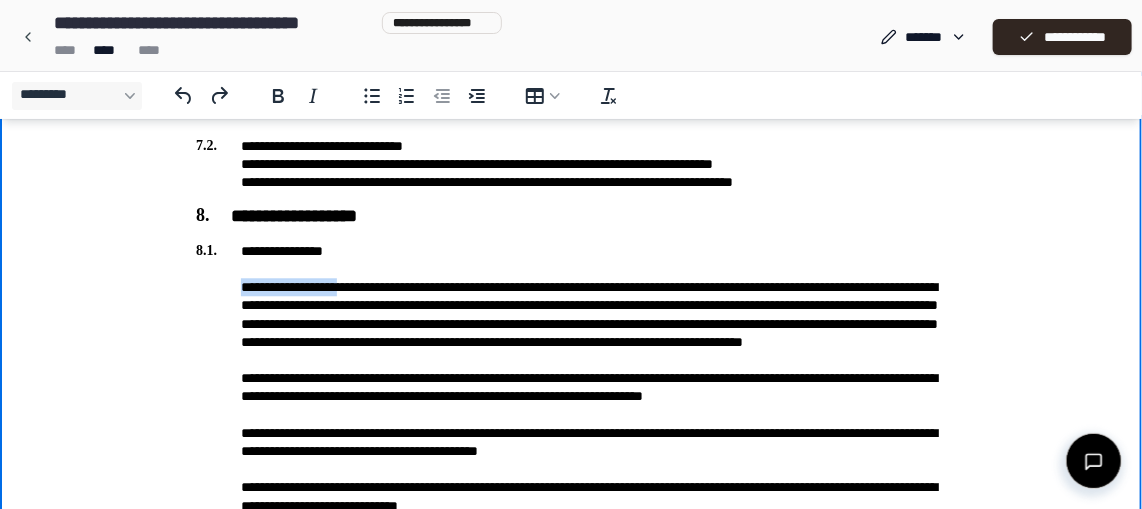 drag, startPoint x: 239, startPoint y: 287, endPoint x: 354, endPoint y: 296, distance: 115.35164 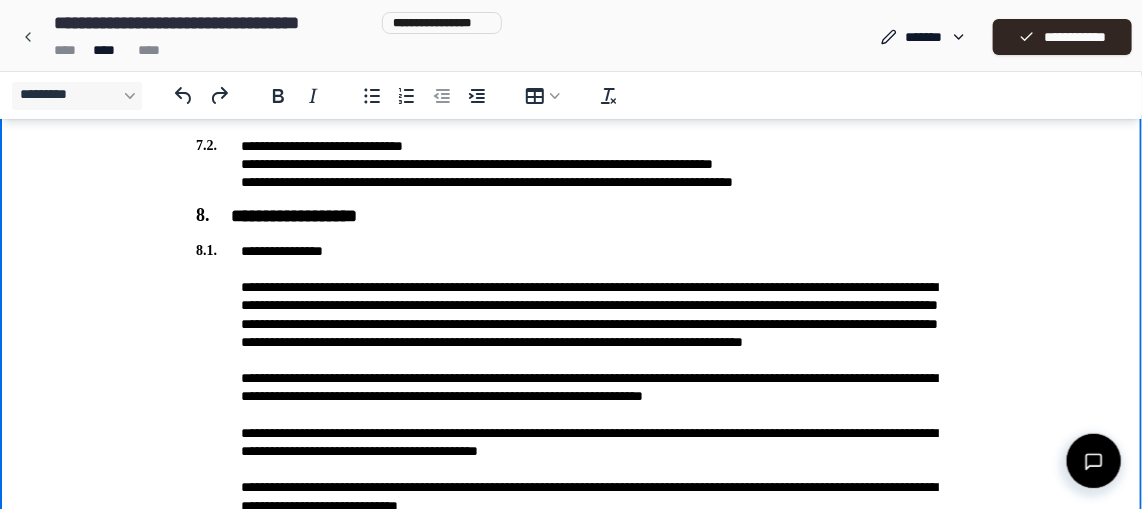 drag, startPoint x: 719, startPoint y: 373, endPoint x: 680, endPoint y: 370, distance: 39.115215 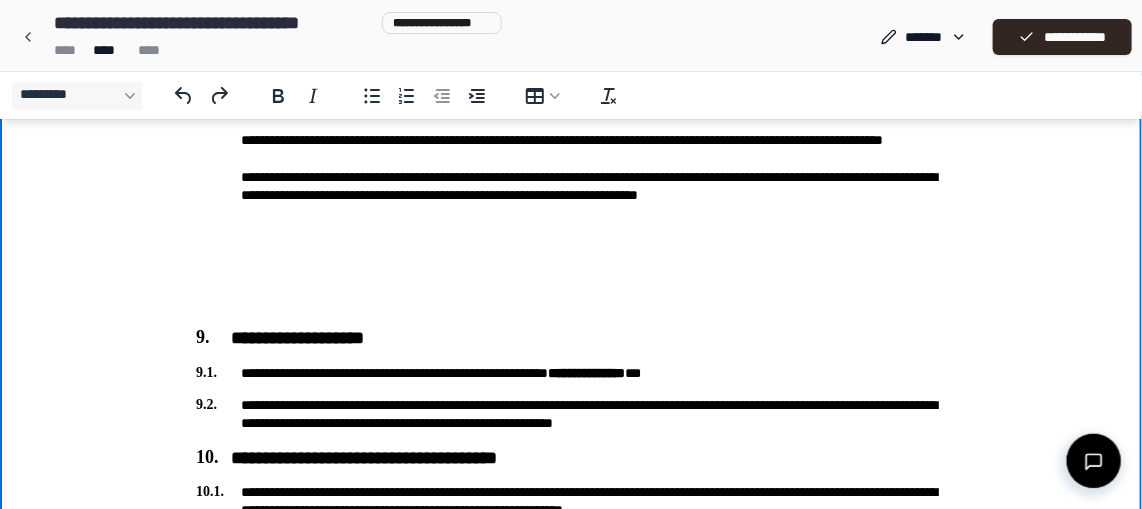 scroll, scrollTop: 2380, scrollLeft: 0, axis: vertical 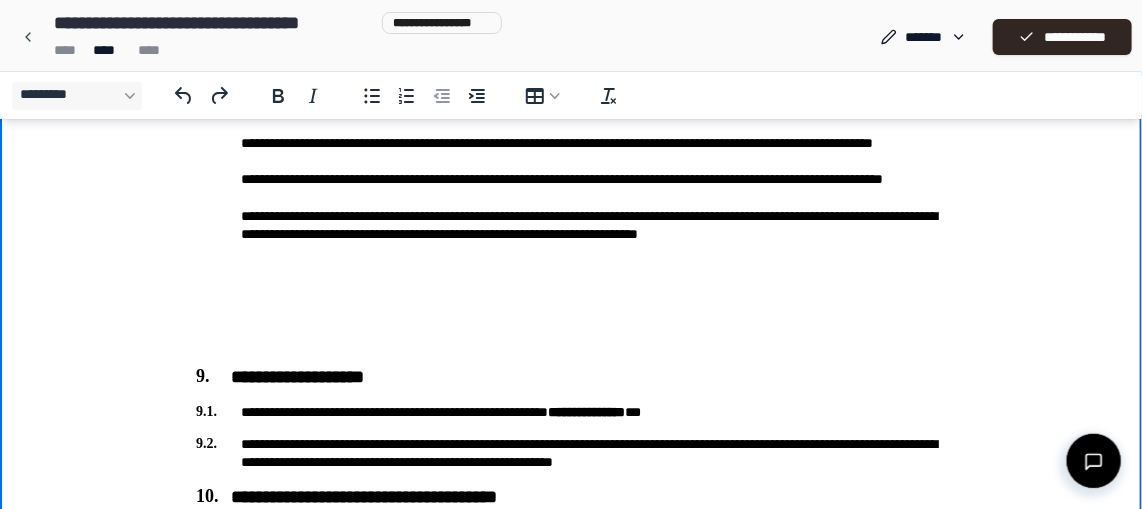 click on "**********" at bounding box center (571, -2) 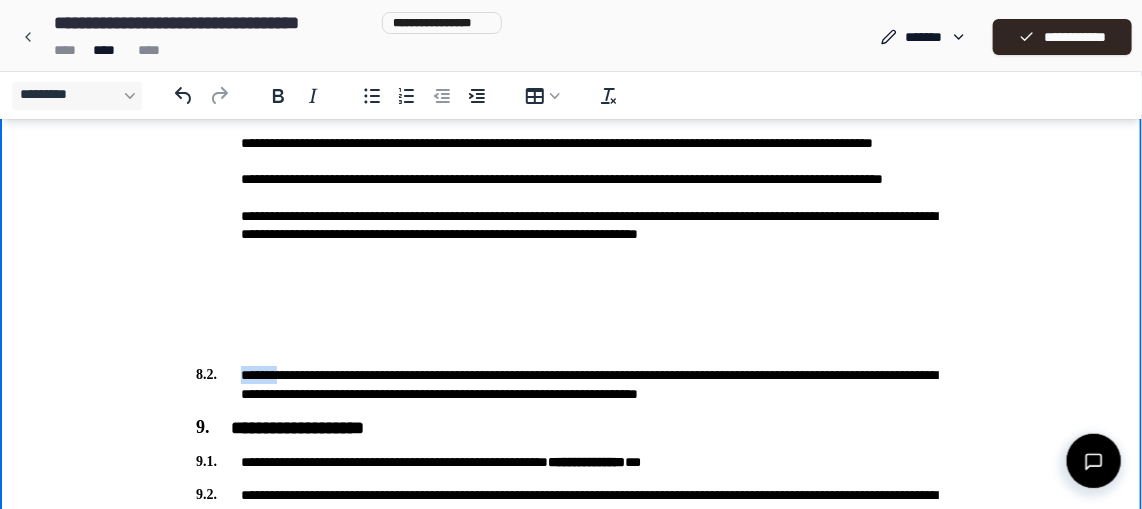 drag, startPoint x: 241, startPoint y: 375, endPoint x: 270, endPoint y: 376, distance: 29.017237 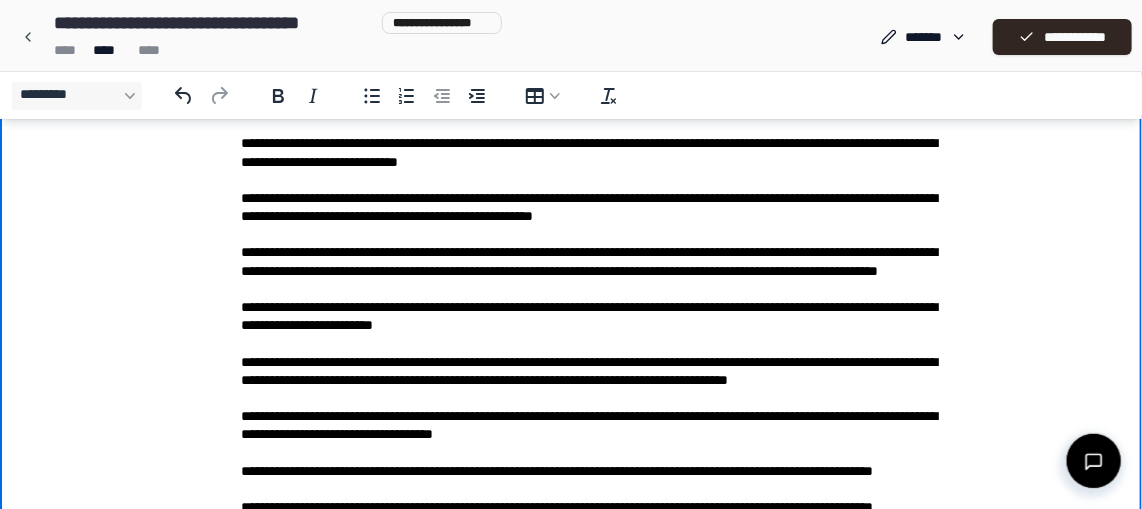 scroll, scrollTop: 2380, scrollLeft: 0, axis: vertical 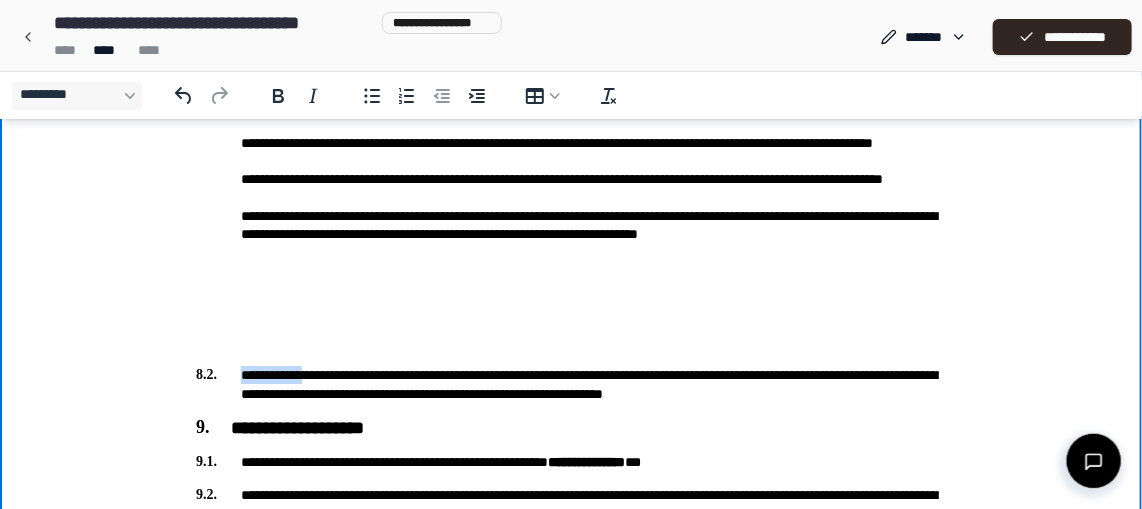 drag, startPoint x: 241, startPoint y: 376, endPoint x: 306, endPoint y: 378, distance: 65.03076 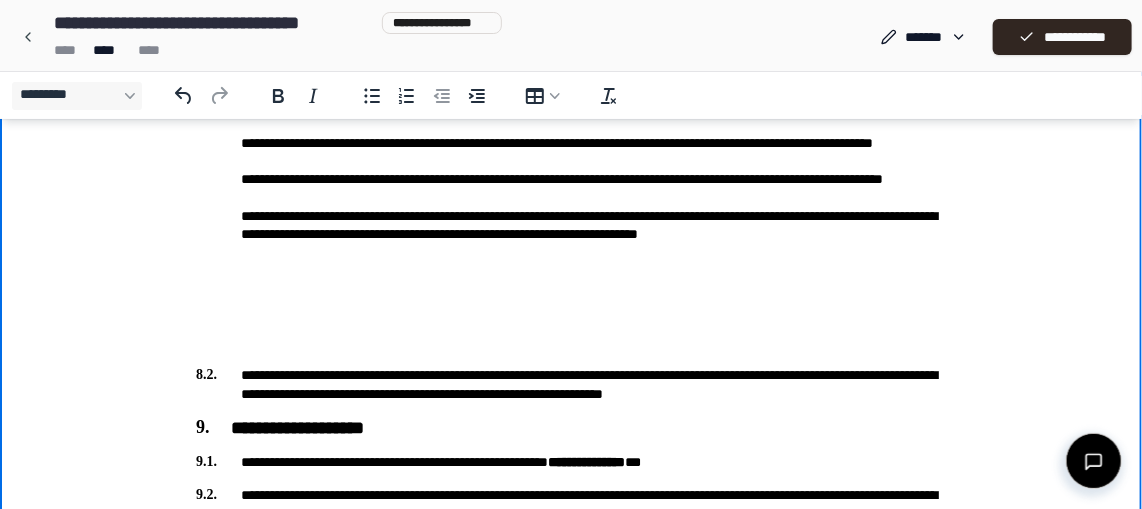 click on "**********" at bounding box center [571, 385] 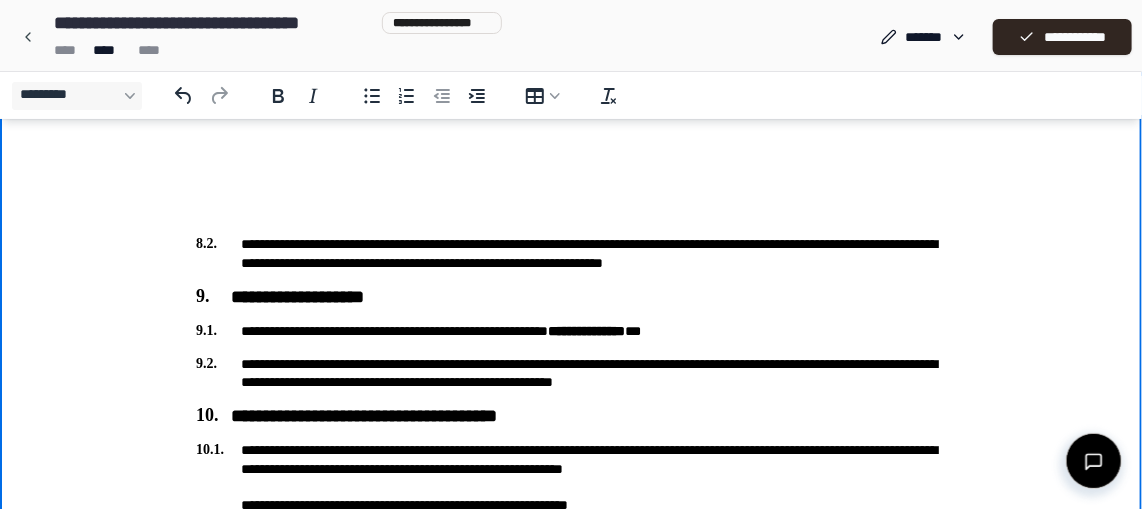 scroll, scrollTop: 2471, scrollLeft: 0, axis: vertical 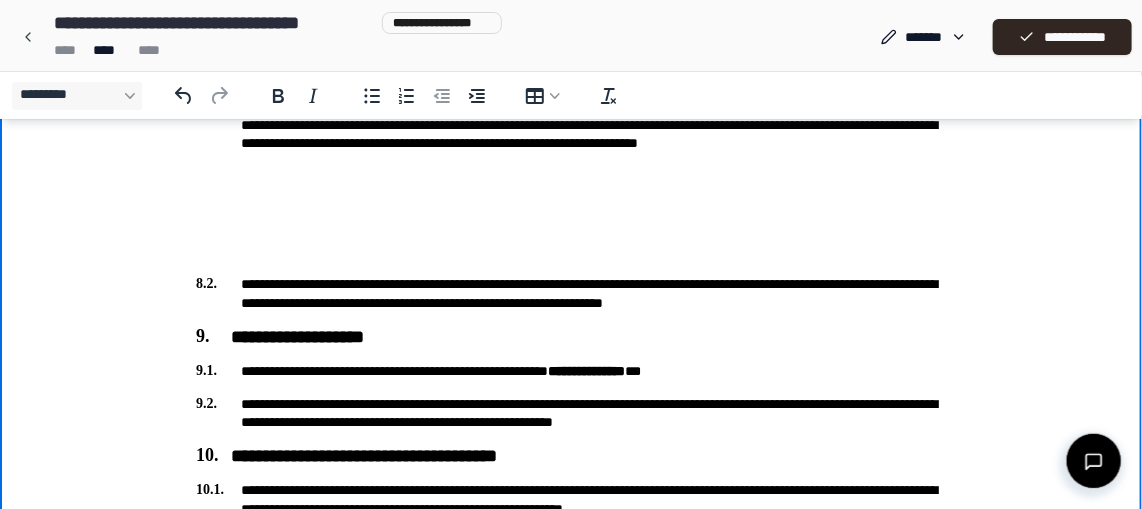 click on "**********" at bounding box center (571, 372) 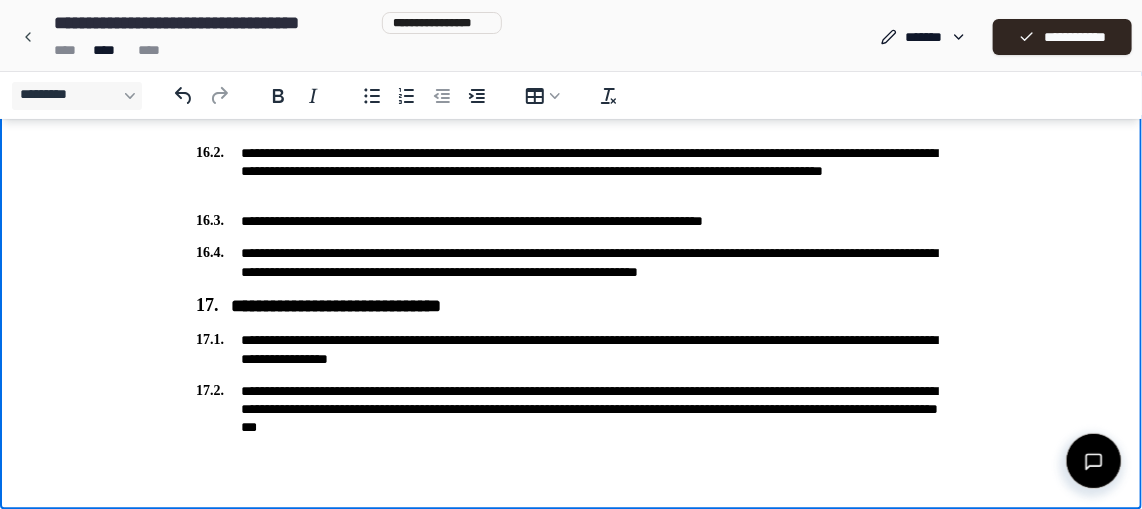 scroll, scrollTop: 4252, scrollLeft: 0, axis: vertical 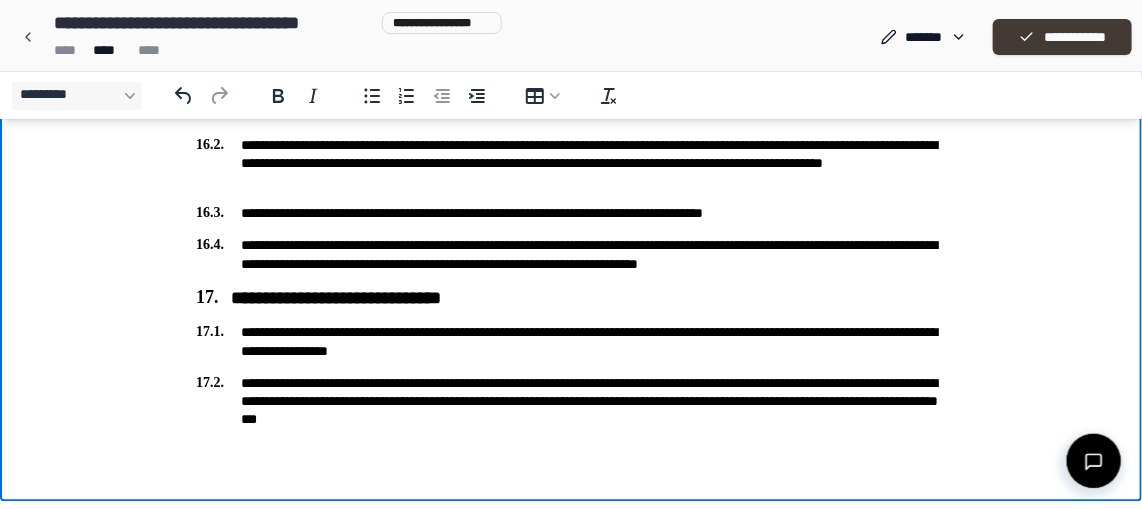 click on "**********" at bounding box center (1062, 37) 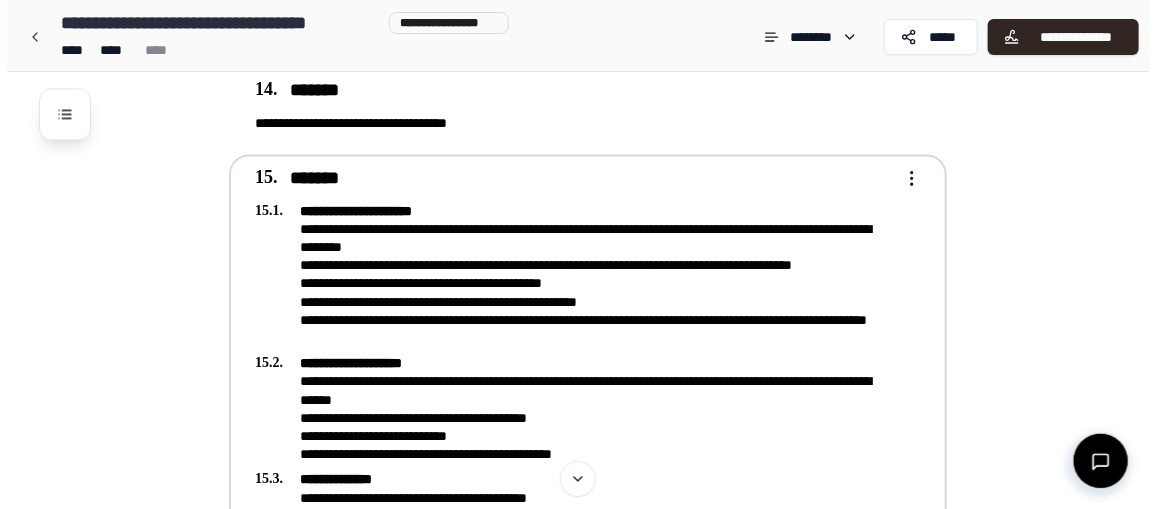 scroll, scrollTop: 4161, scrollLeft: 0, axis: vertical 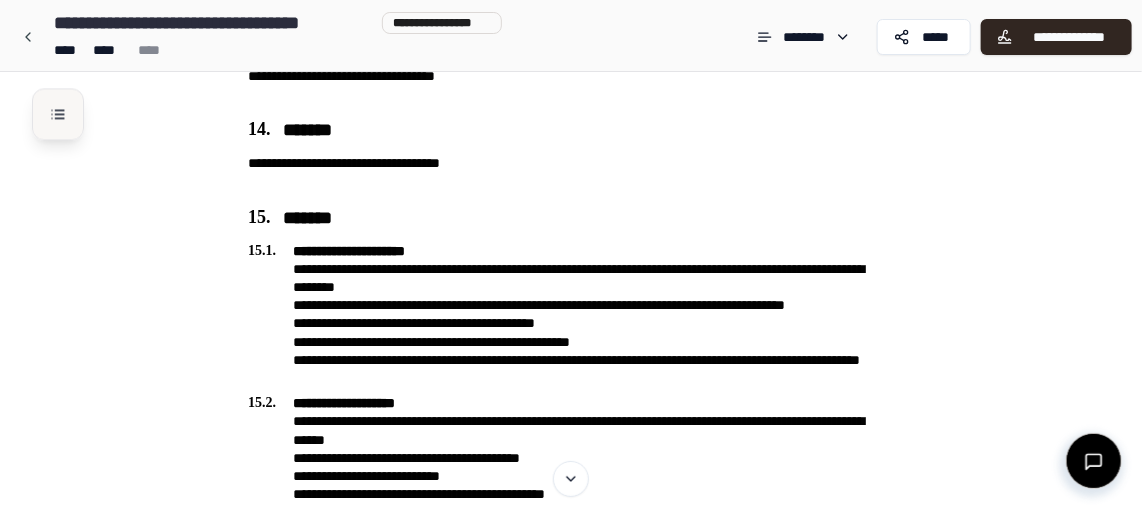 click at bounding box center (58, 114) 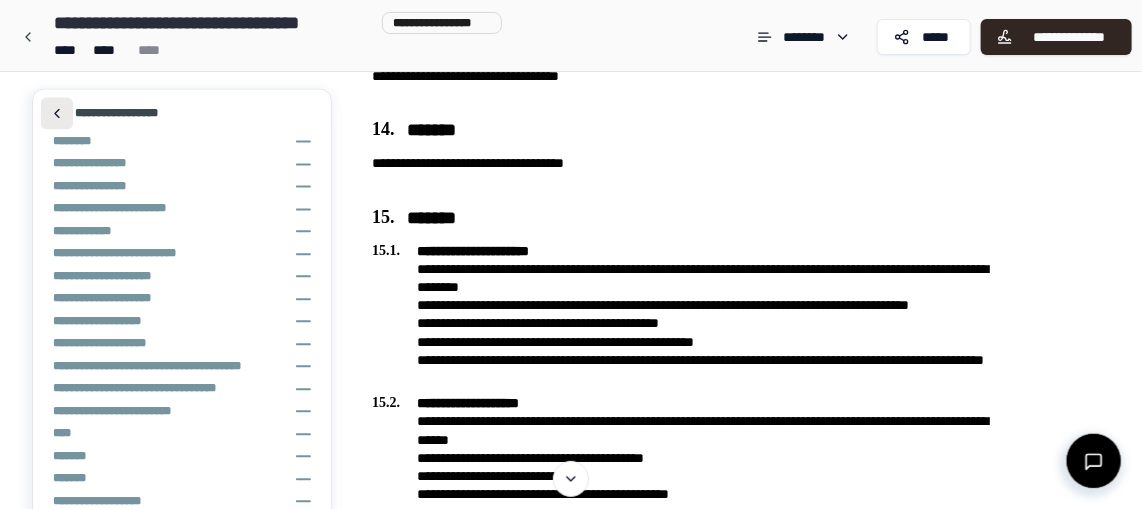 click at bounding box center [57, 113] 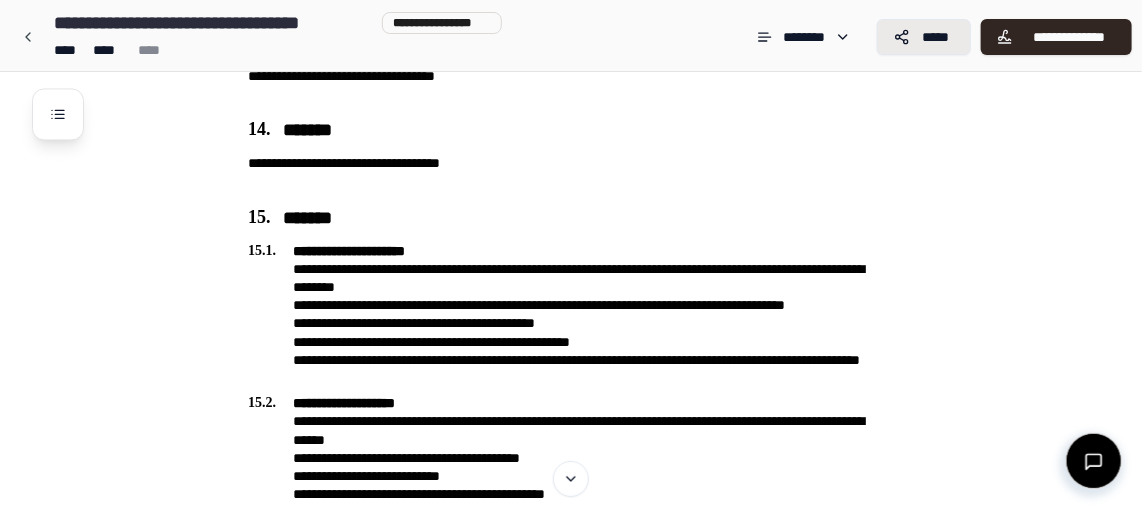 click on "*****" at bounding box center [936, 37] 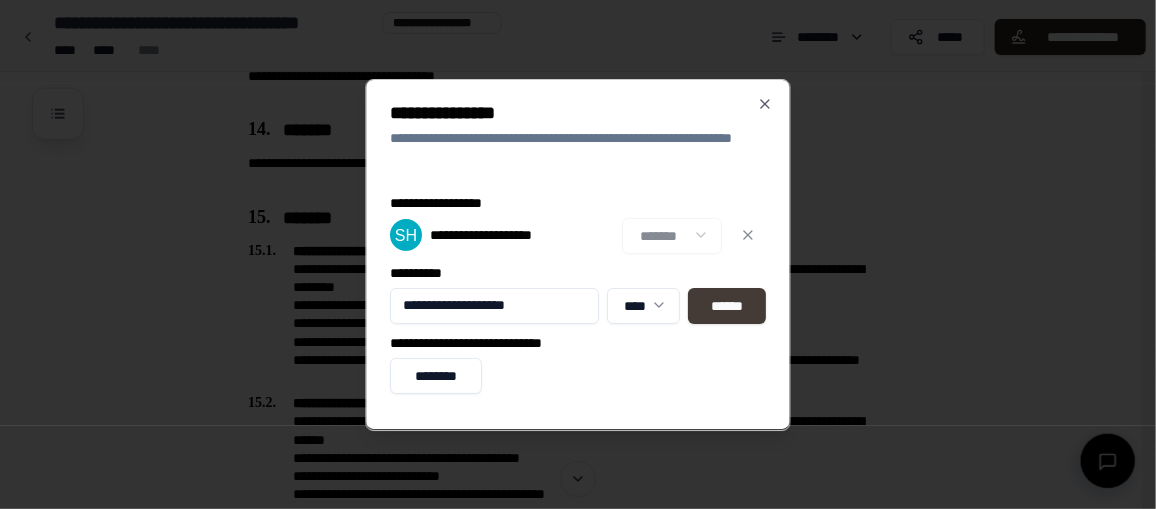 type on "**********" 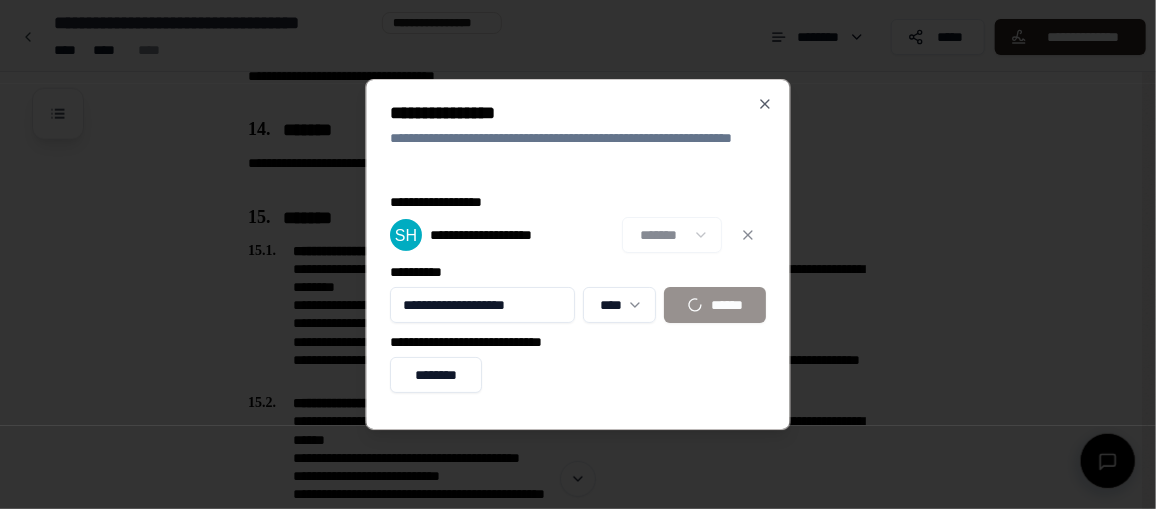 type 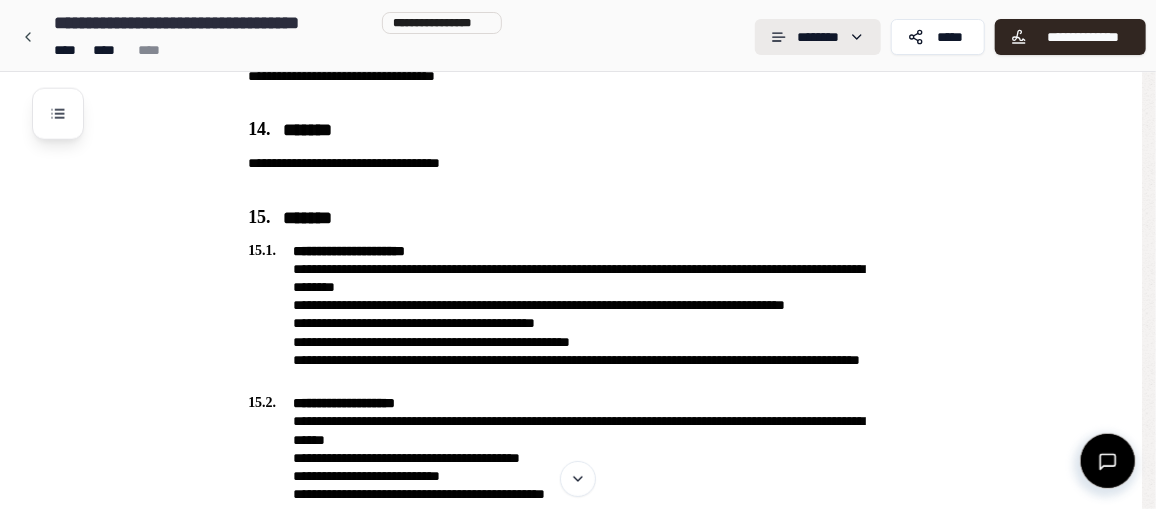 click on "**********" at bounding box center [571, -1353] 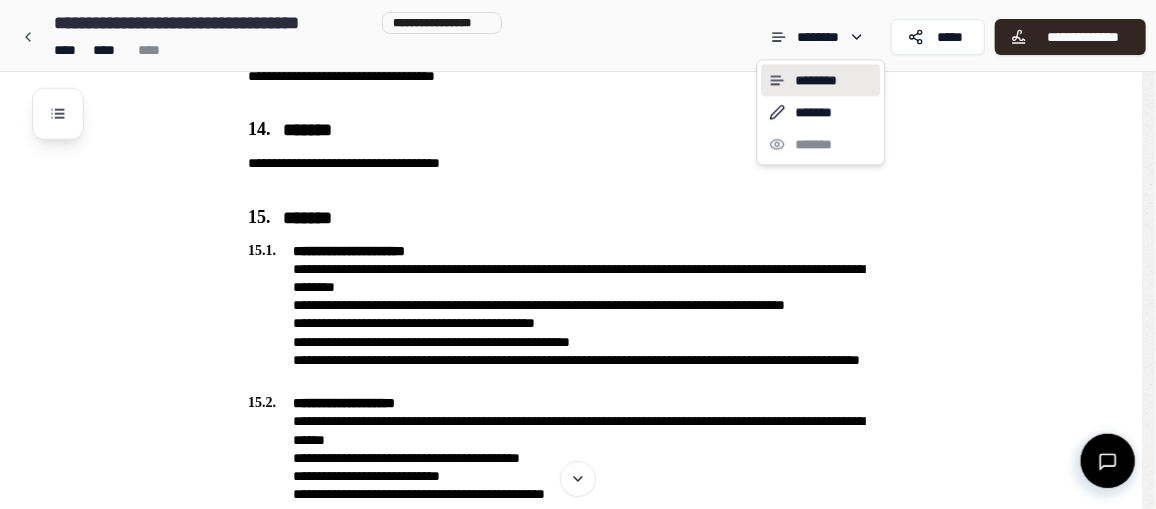 click on "******** ******* *******" at bounding box center (820, 112) 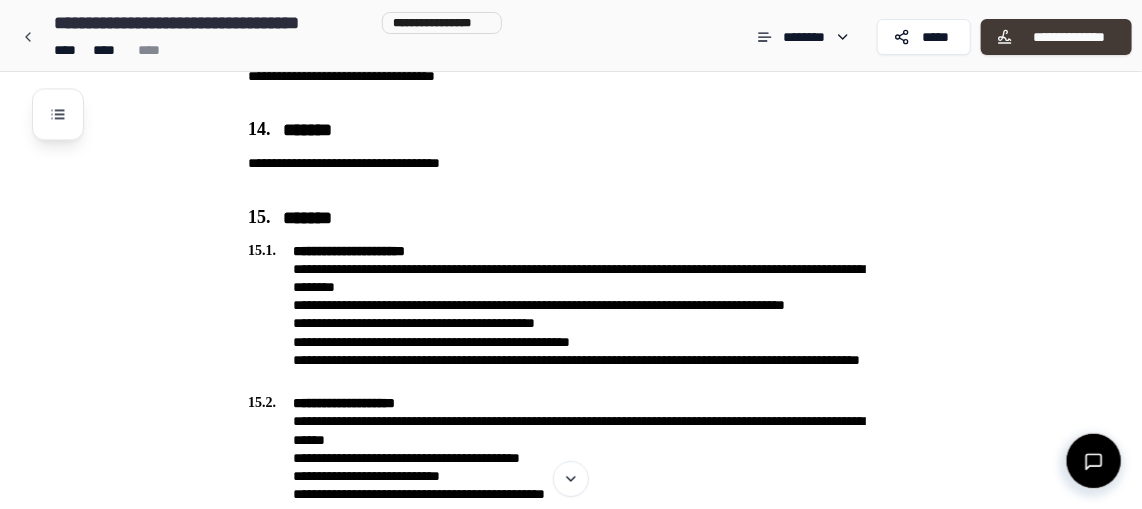 click on "**********" at bounding box center [1069, 37] 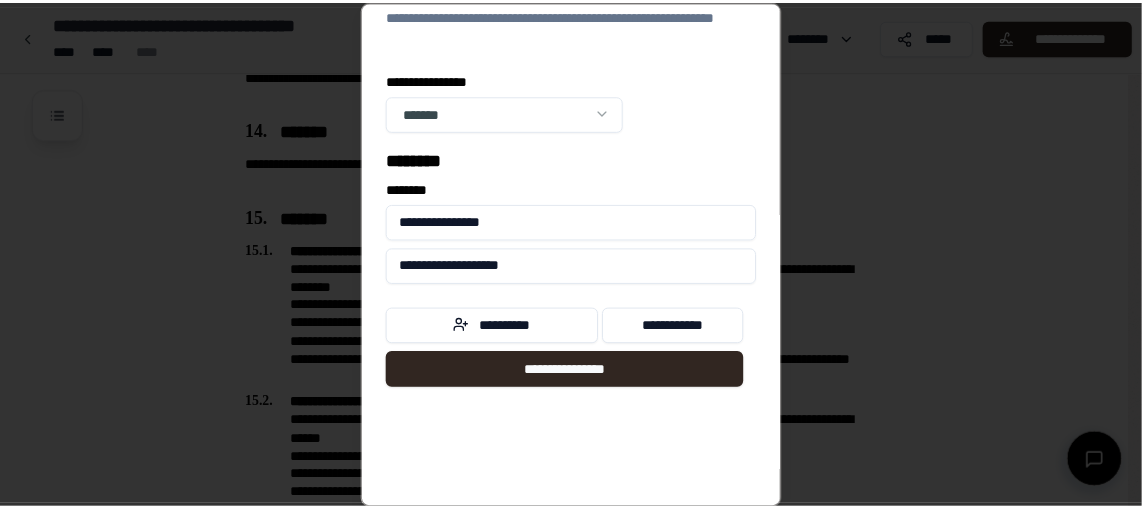 scroll, scrollTop: 0, scrollLeft: 0, axis: both 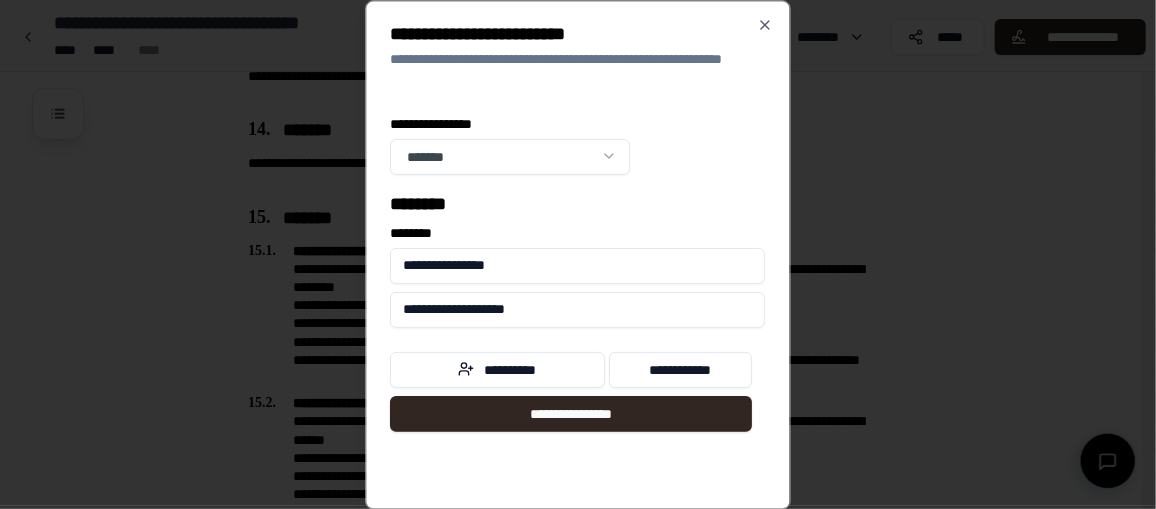 click at bounding box center (578, 254) 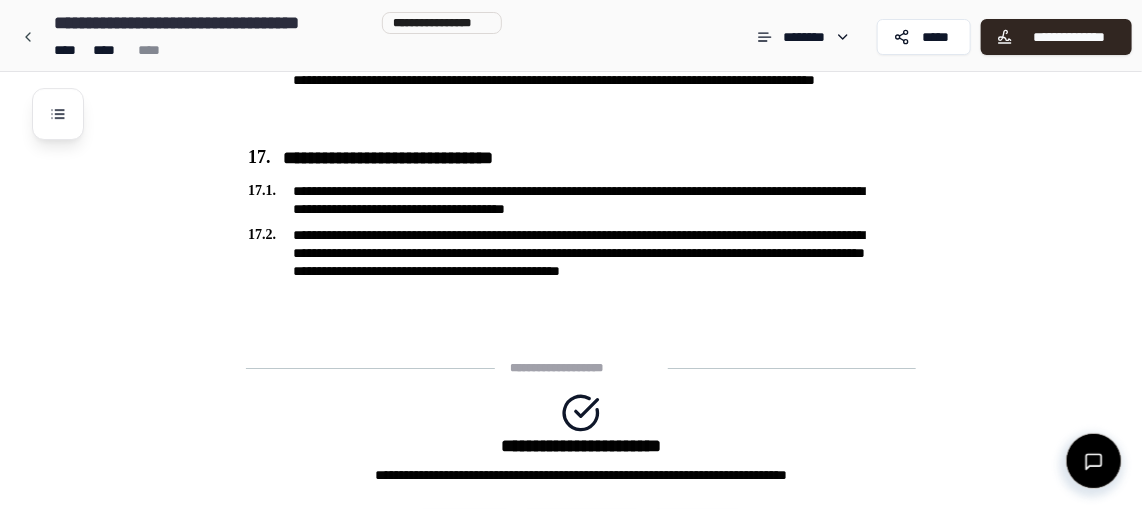 scroll, scrollTop: 5108, scrollLeft: 0, axis: vertical 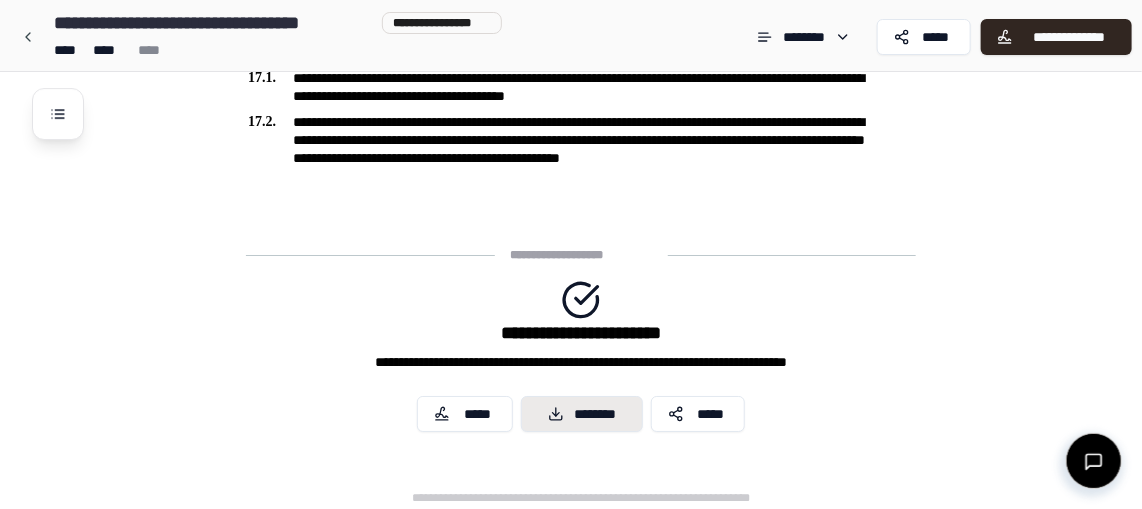 click on "********" at bounding box center [582, 414] 